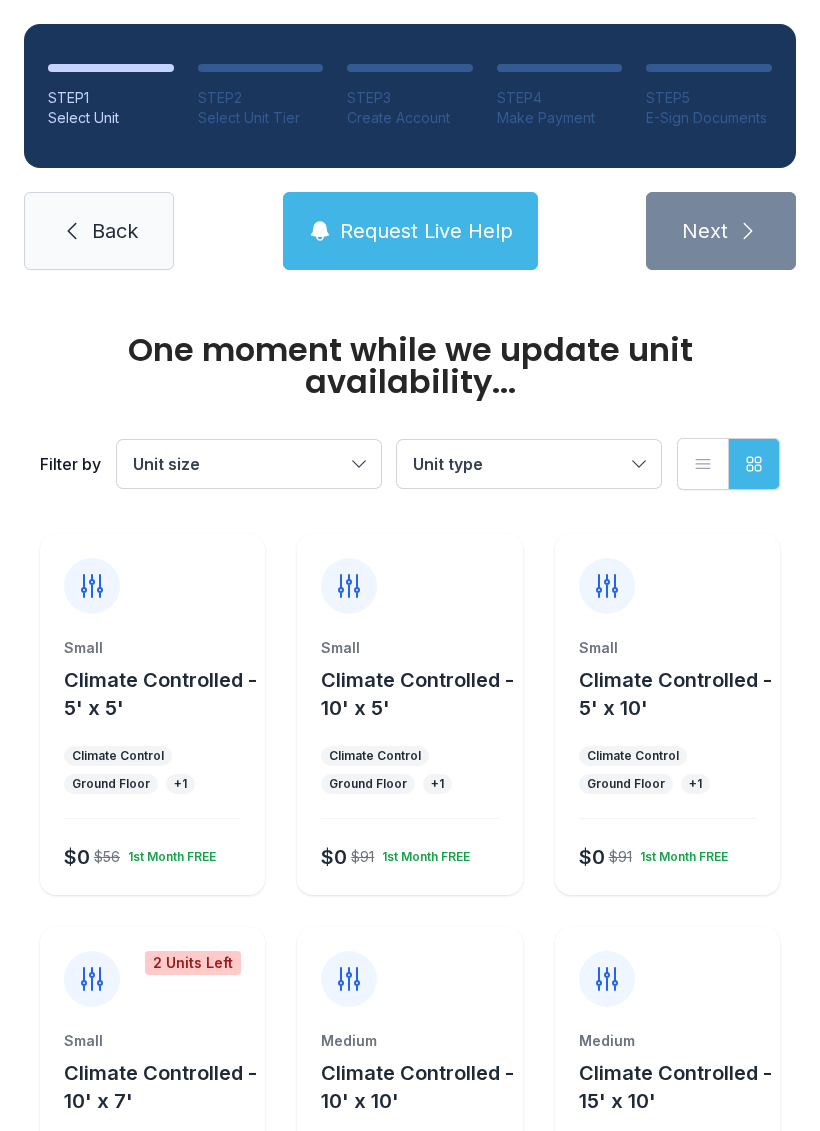 scroll, scrollTop: 0, scrollLeft: 0, axis: both 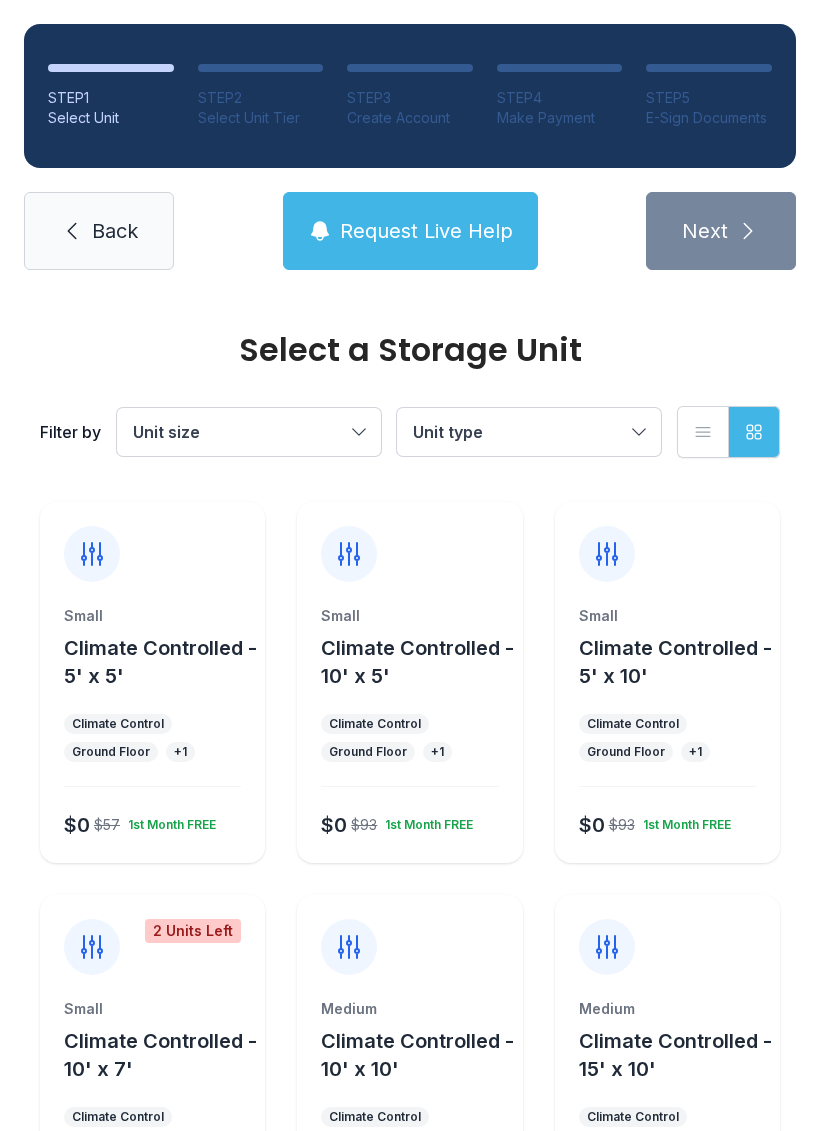 click on "Climate Controlled - 10' x 5'" at bounding box center [160, 662] 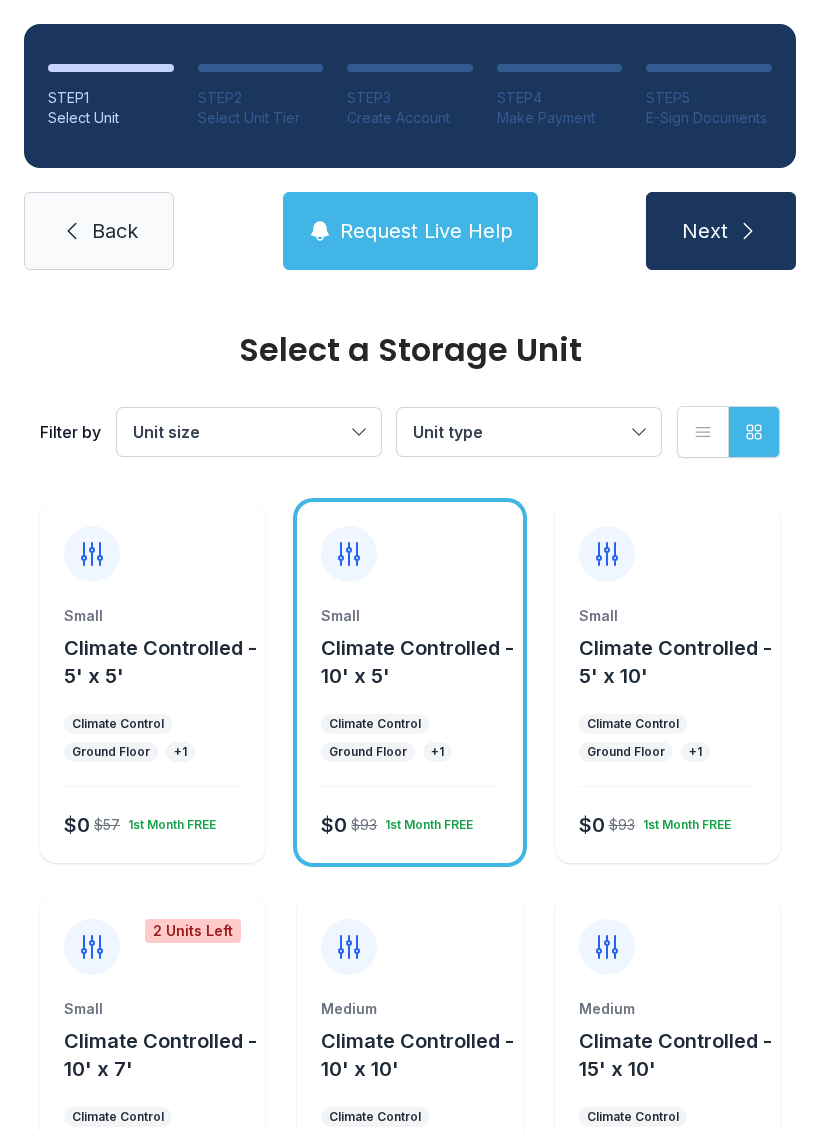 click on "Unit type" at bounding box center (529, 432) 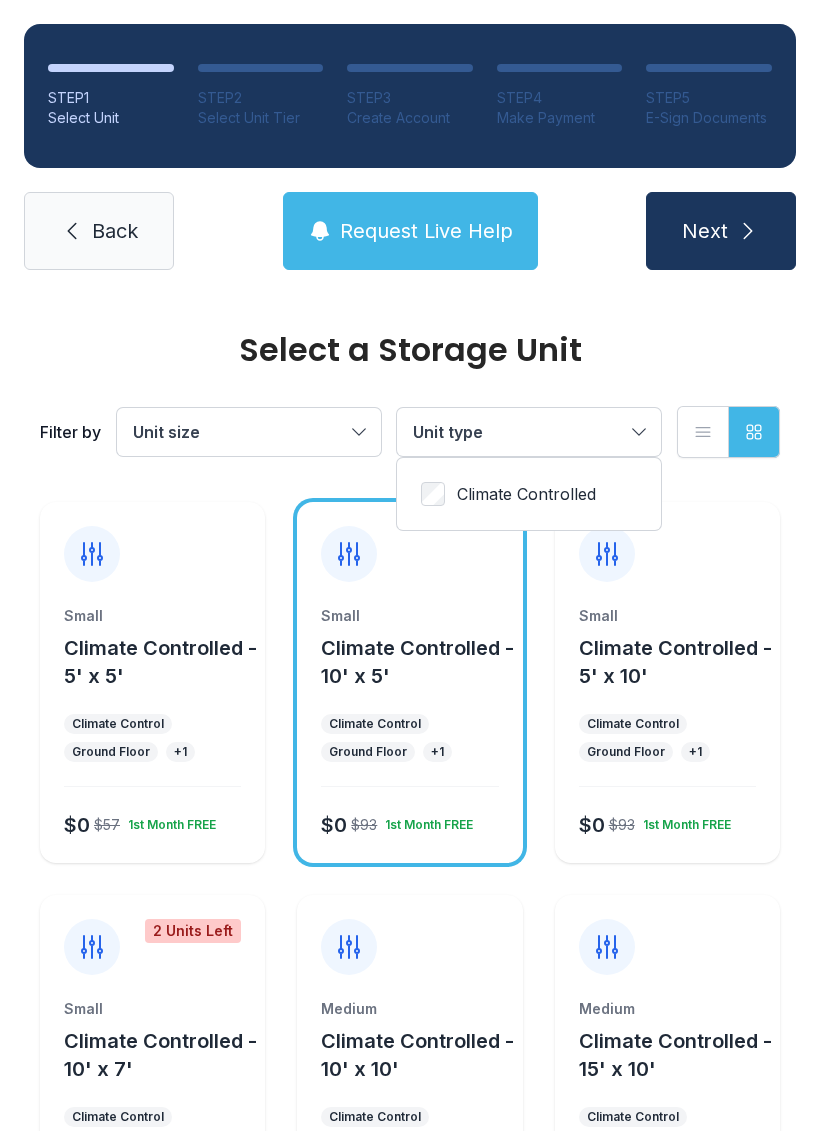 click on "Unit type" at bounding box center [529, 432] 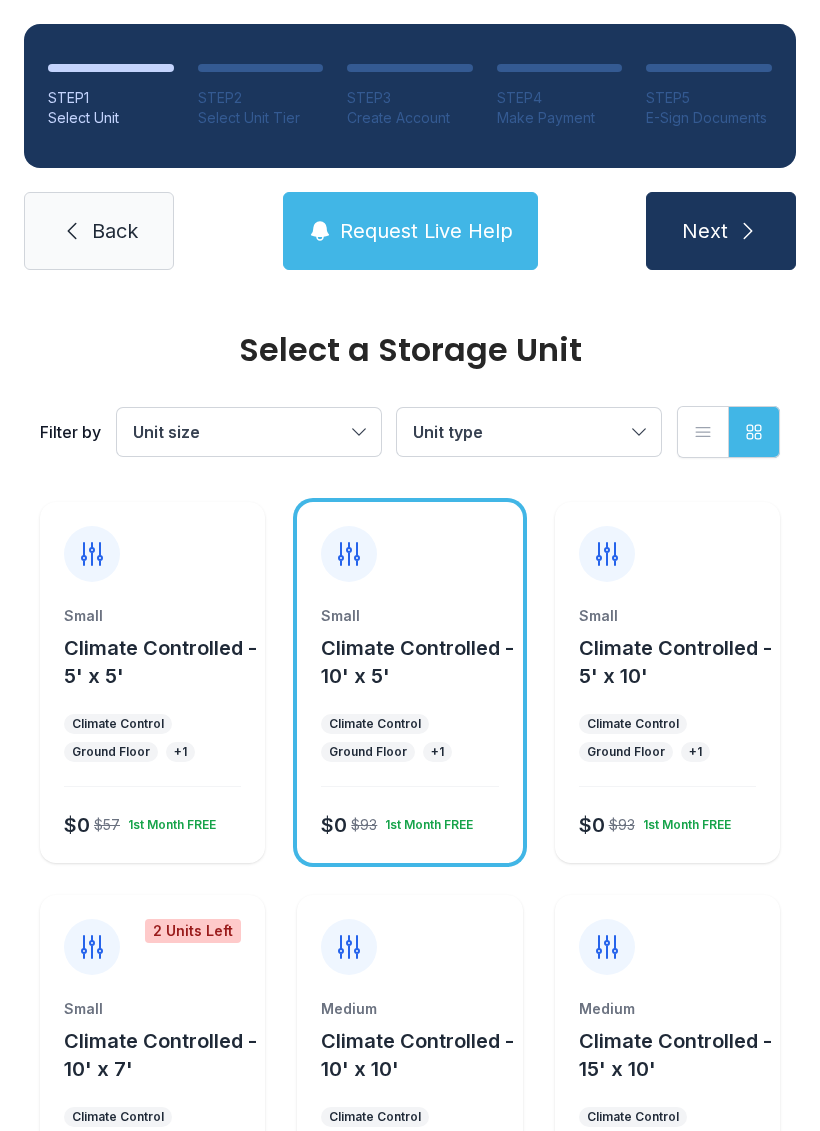 click on "Unit size" at bounding box center [239, 432] 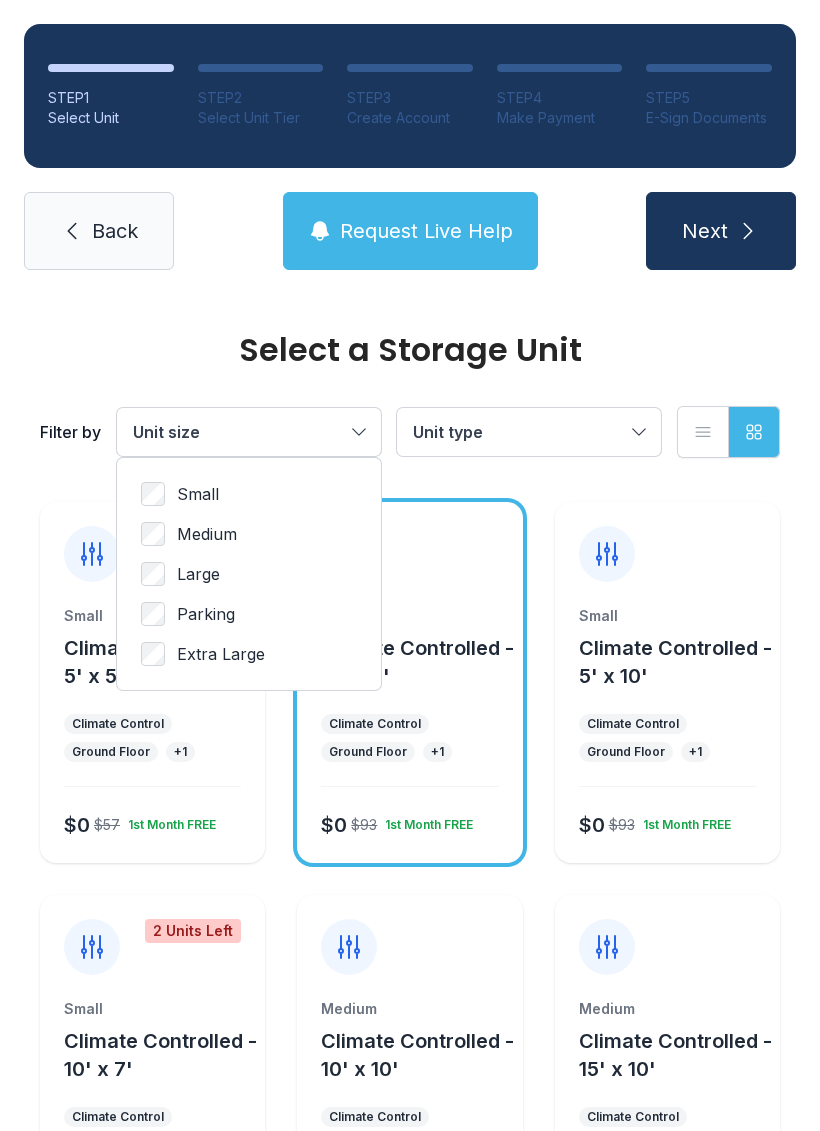 click on "Unit size" at bounding box center [249, 432] 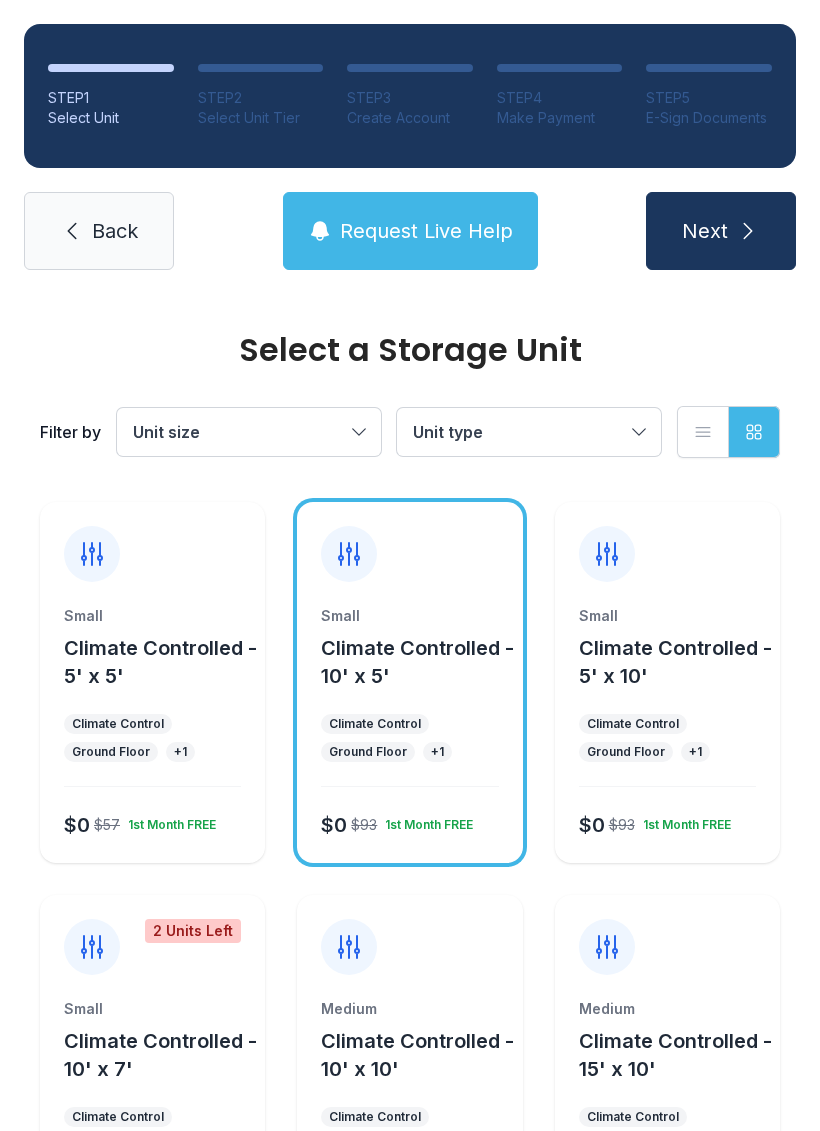 click at bounding box center (748, 231) 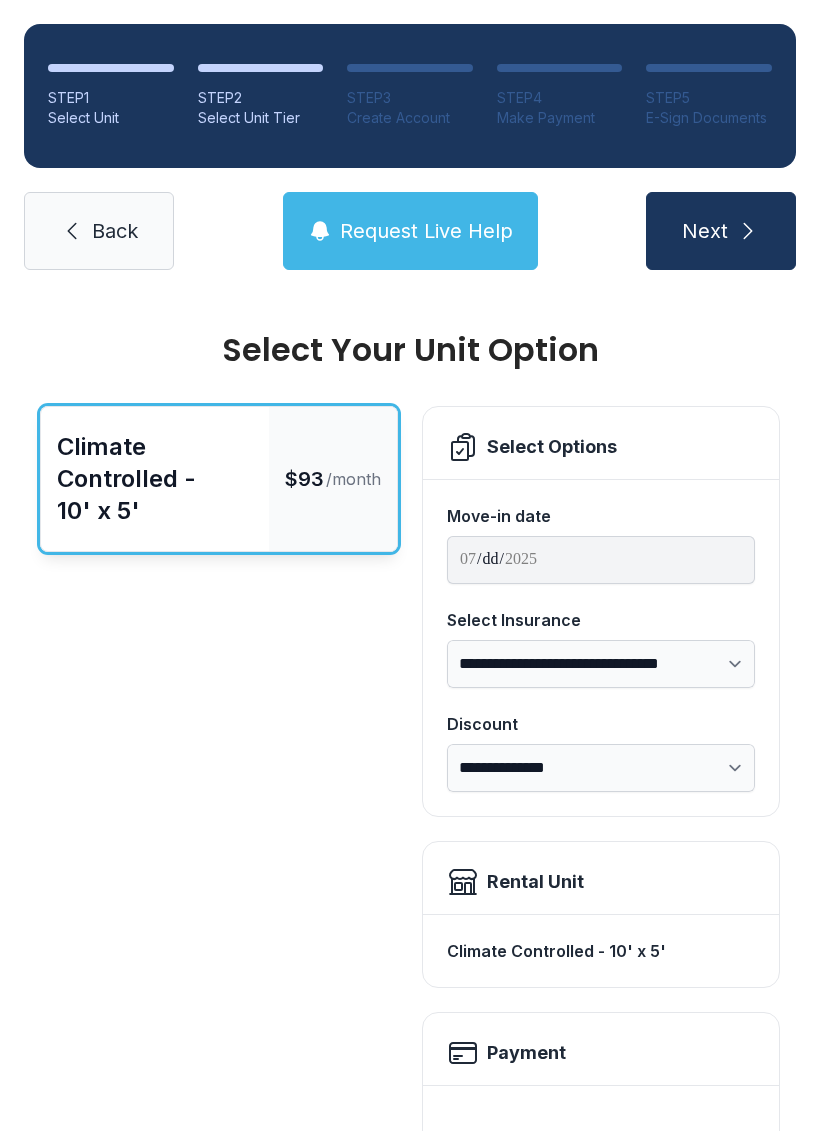click on "**********" at bounding box center (601, 664) 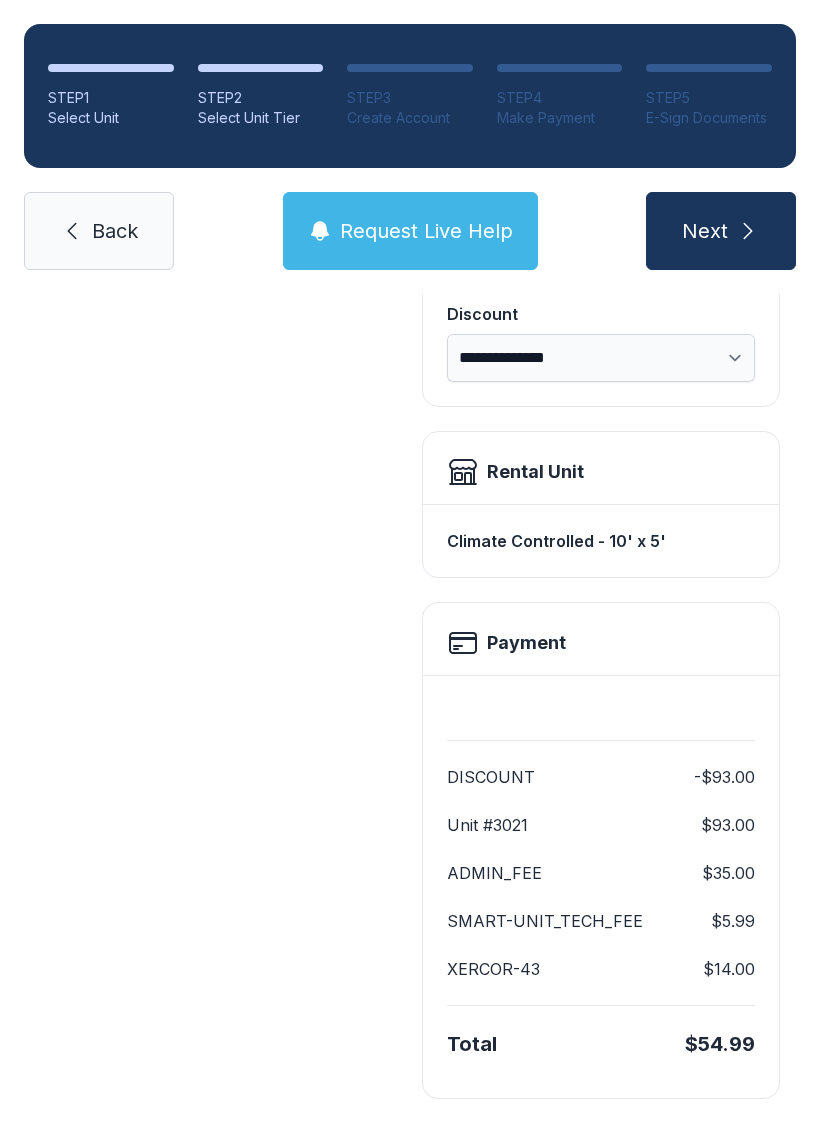 scroll, scrollTop: 409, scrollLeft: 0, axis: vertical 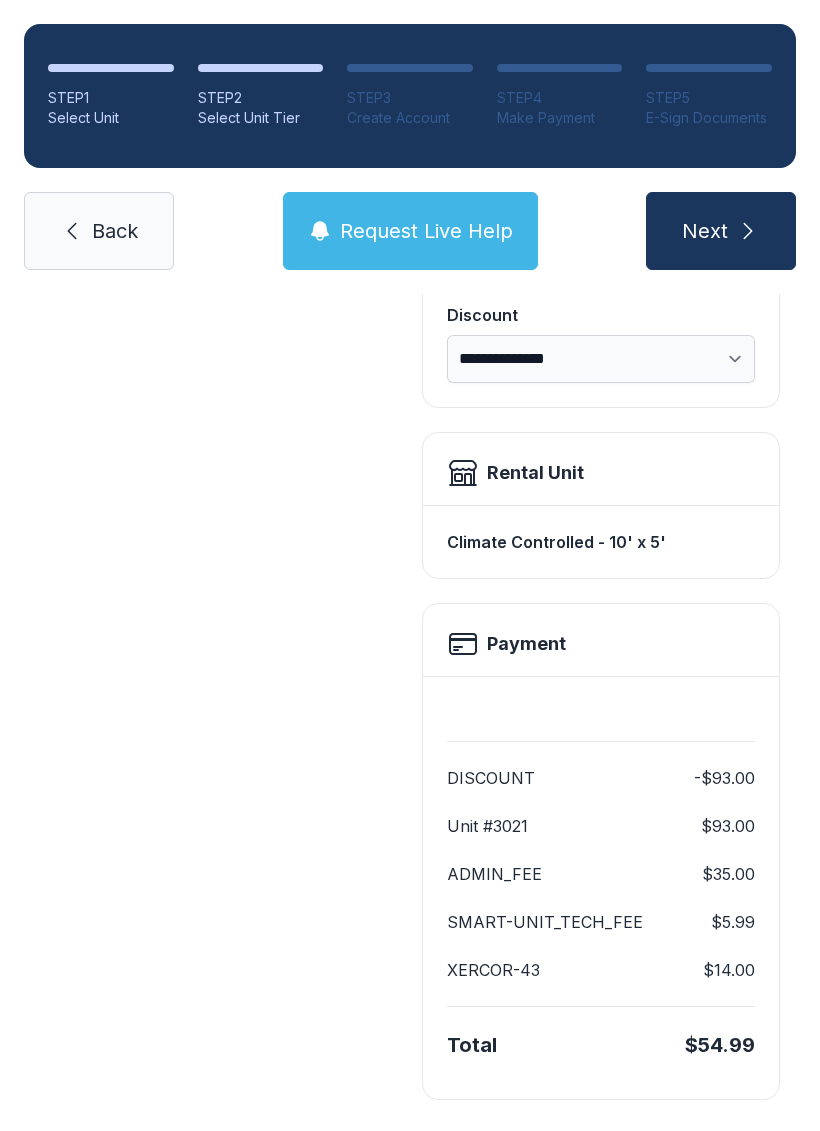 click on "Next" at bounding box center [721, 231] 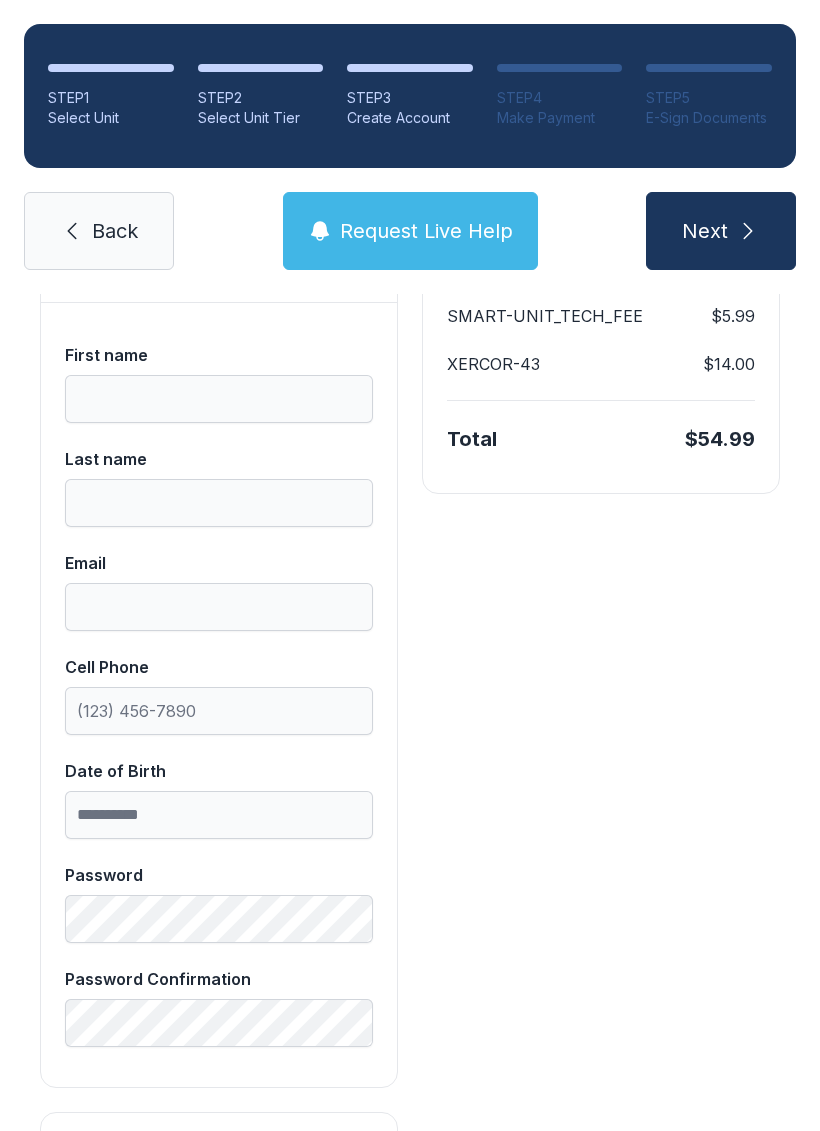 scroll, scrollTop: 0, scrollLeft: 0, axis: both 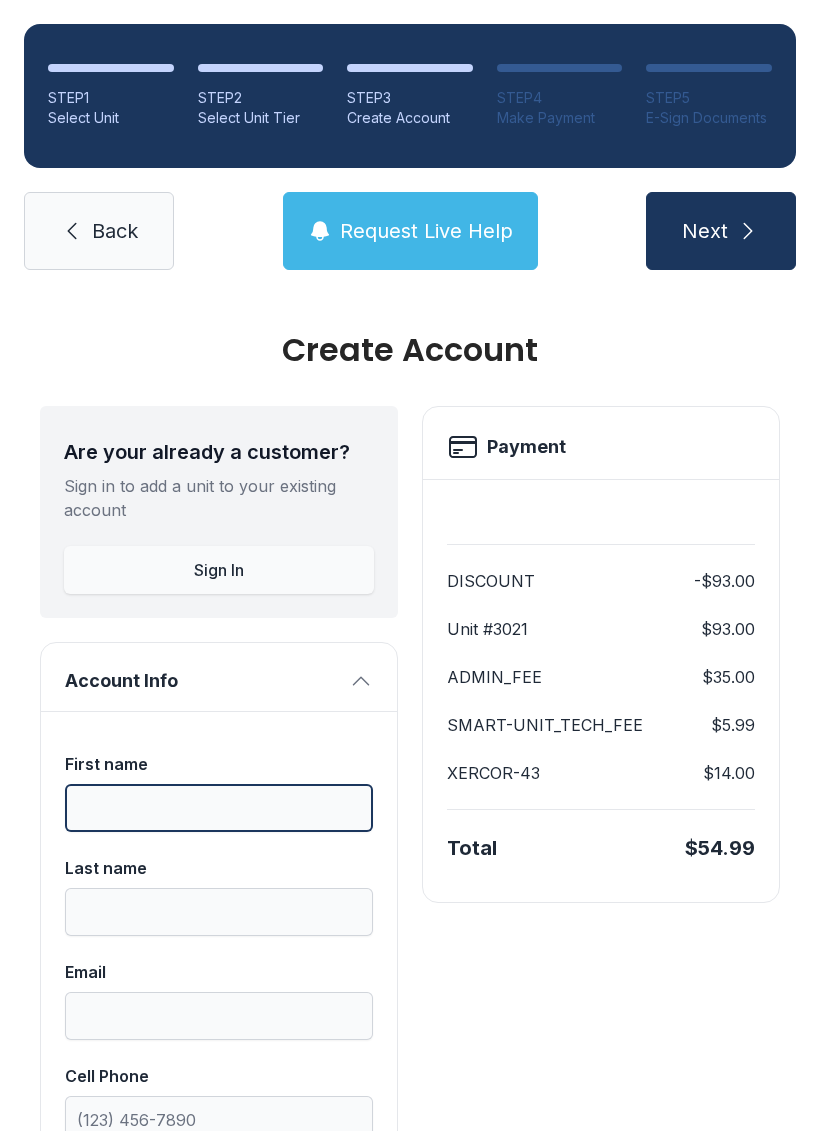 click on "First name" at bounding box center (219, 808) 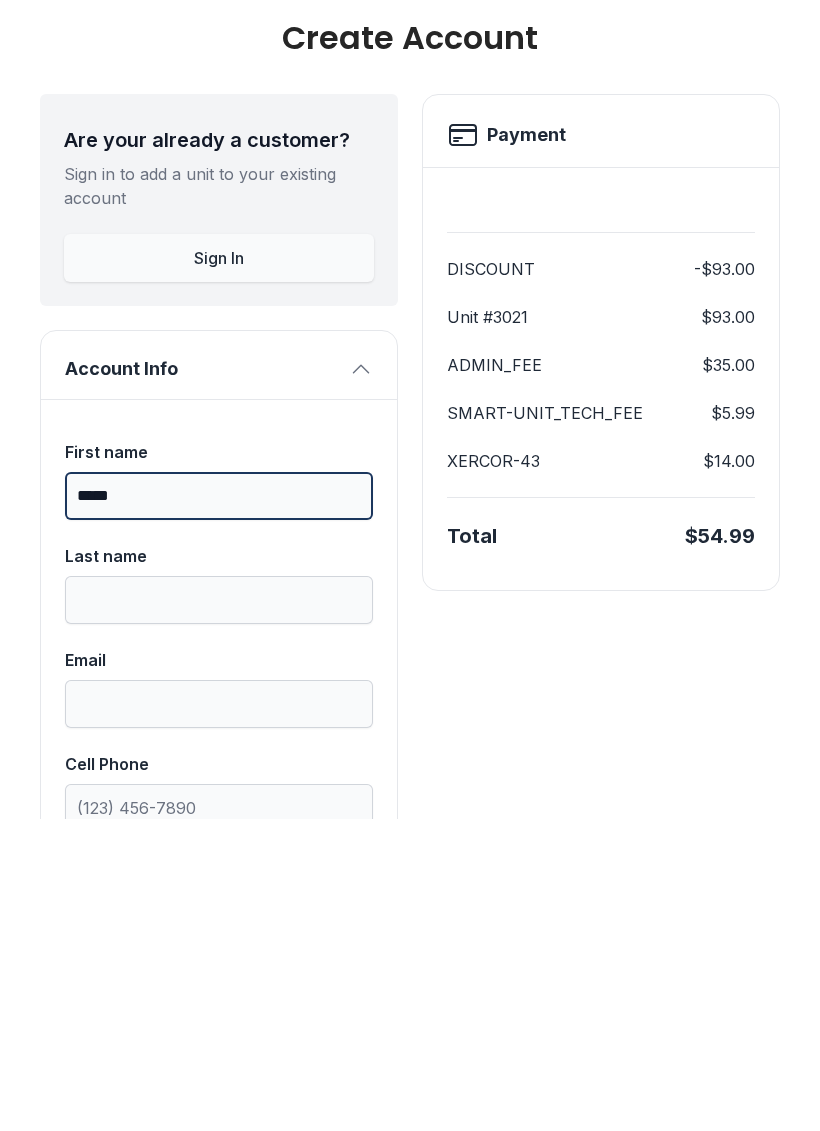 type on "*****" 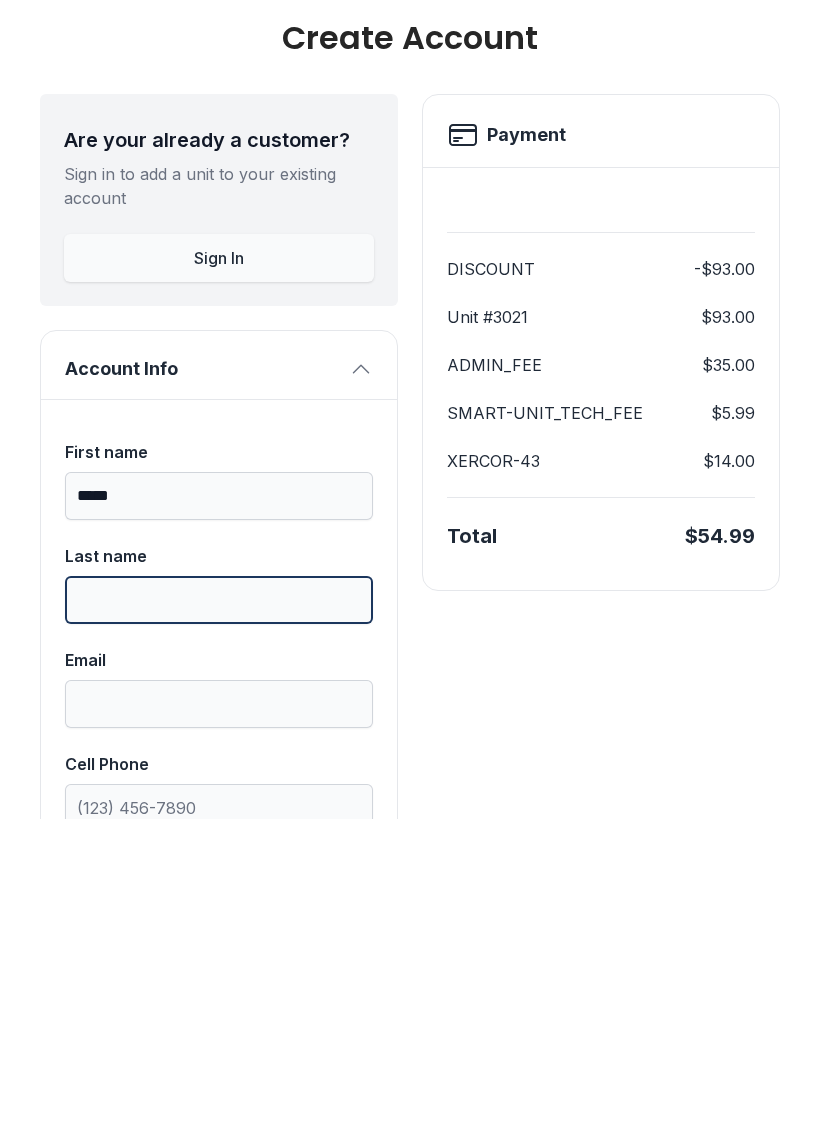 click on "Last name" at bounding box center (219, 912) 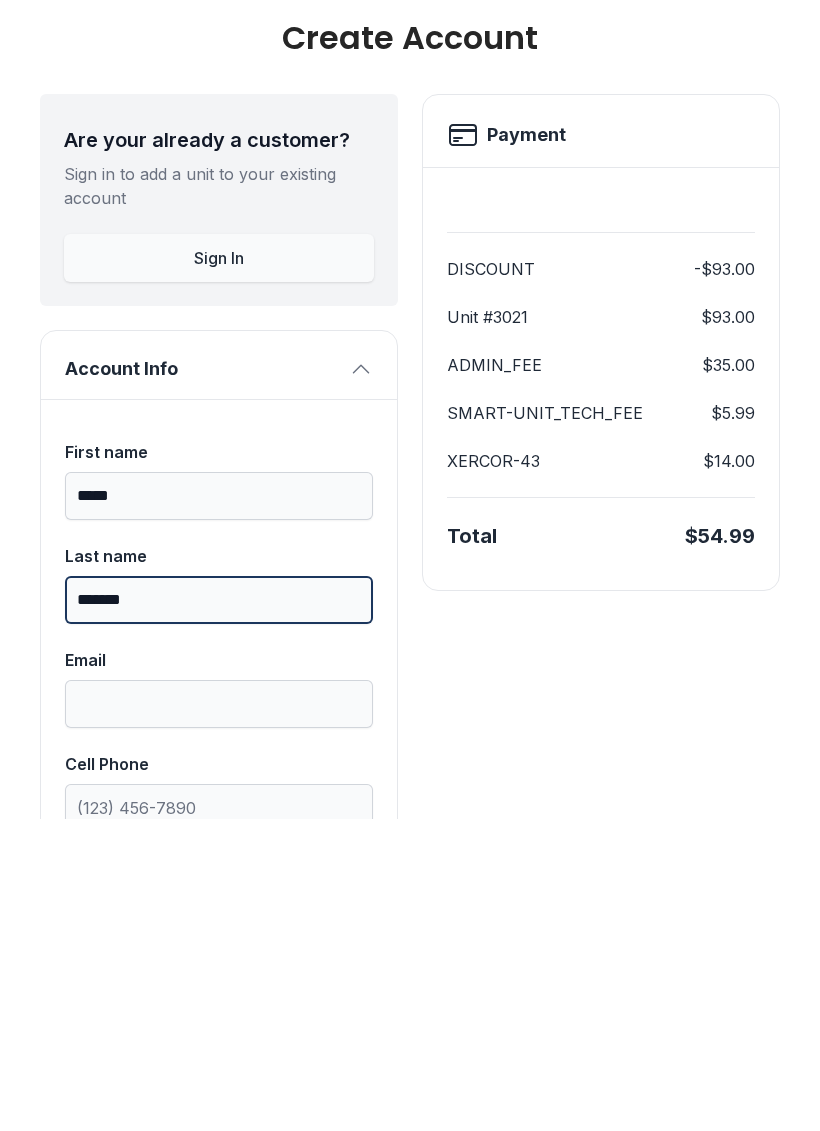 type on "*******" 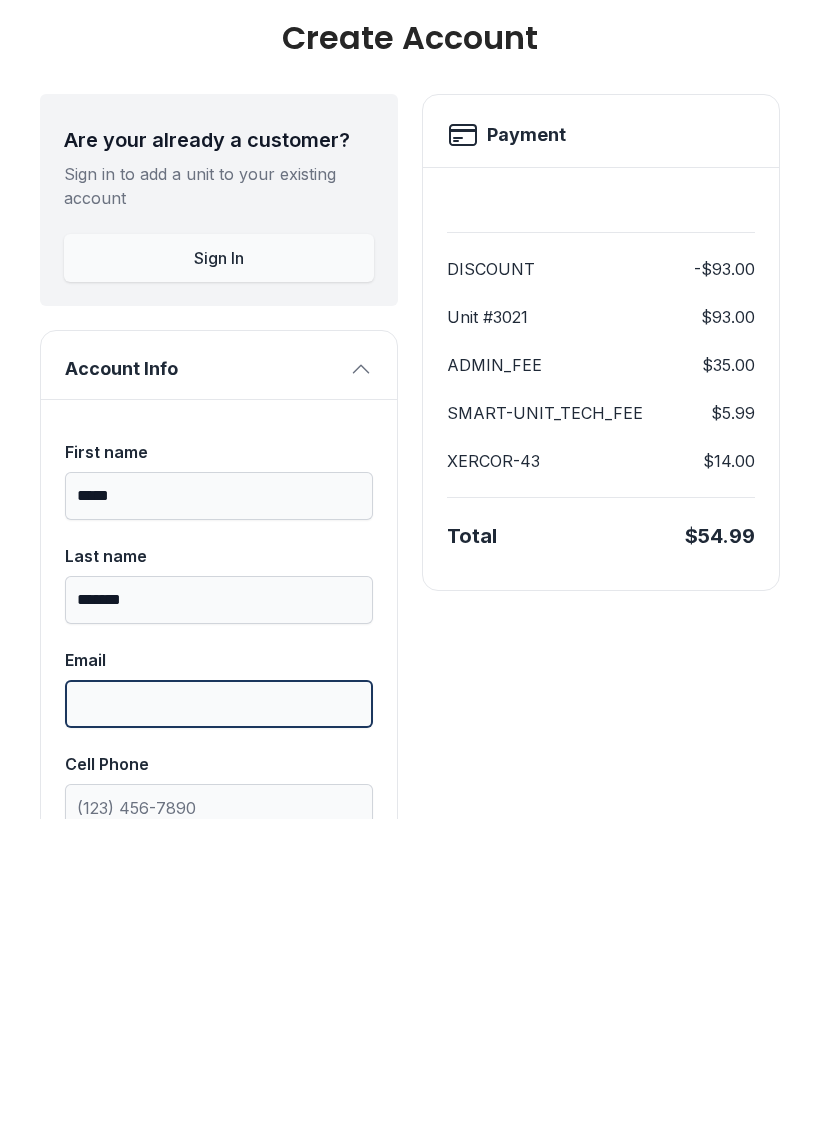 click on "Email" at bounding box center [219, 1016] 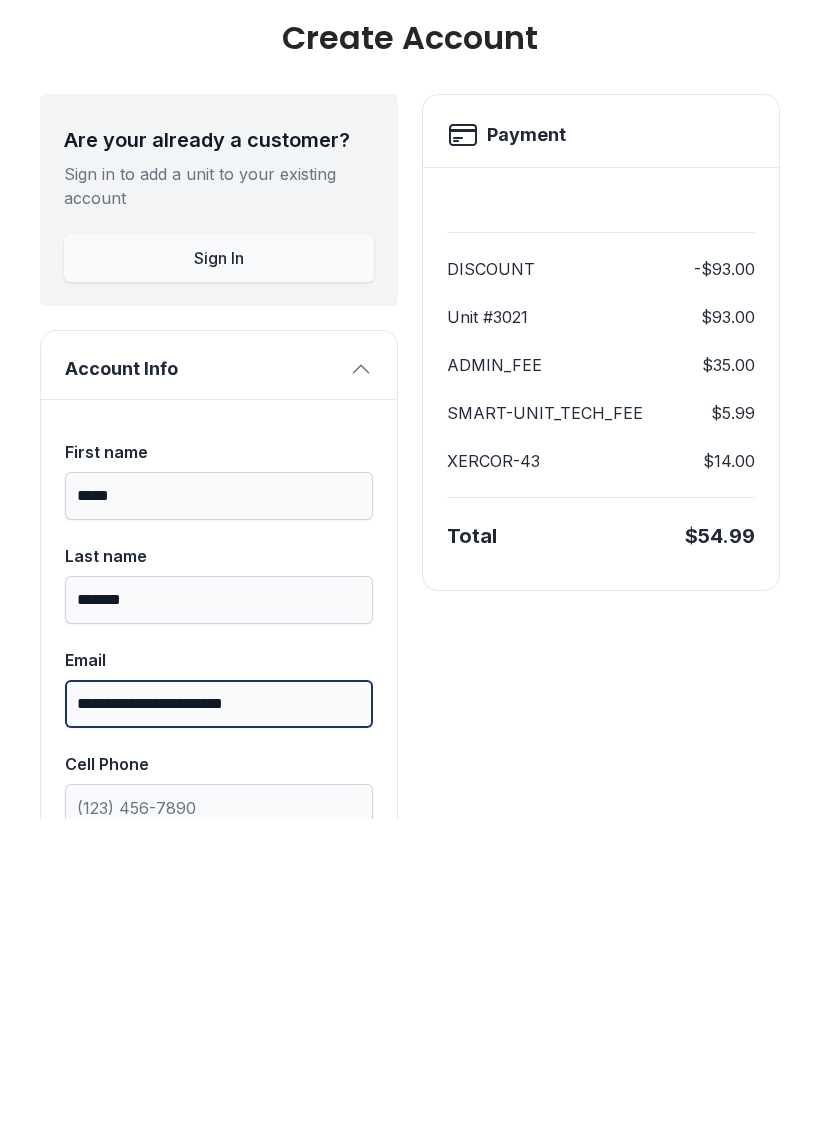 type on "**********" 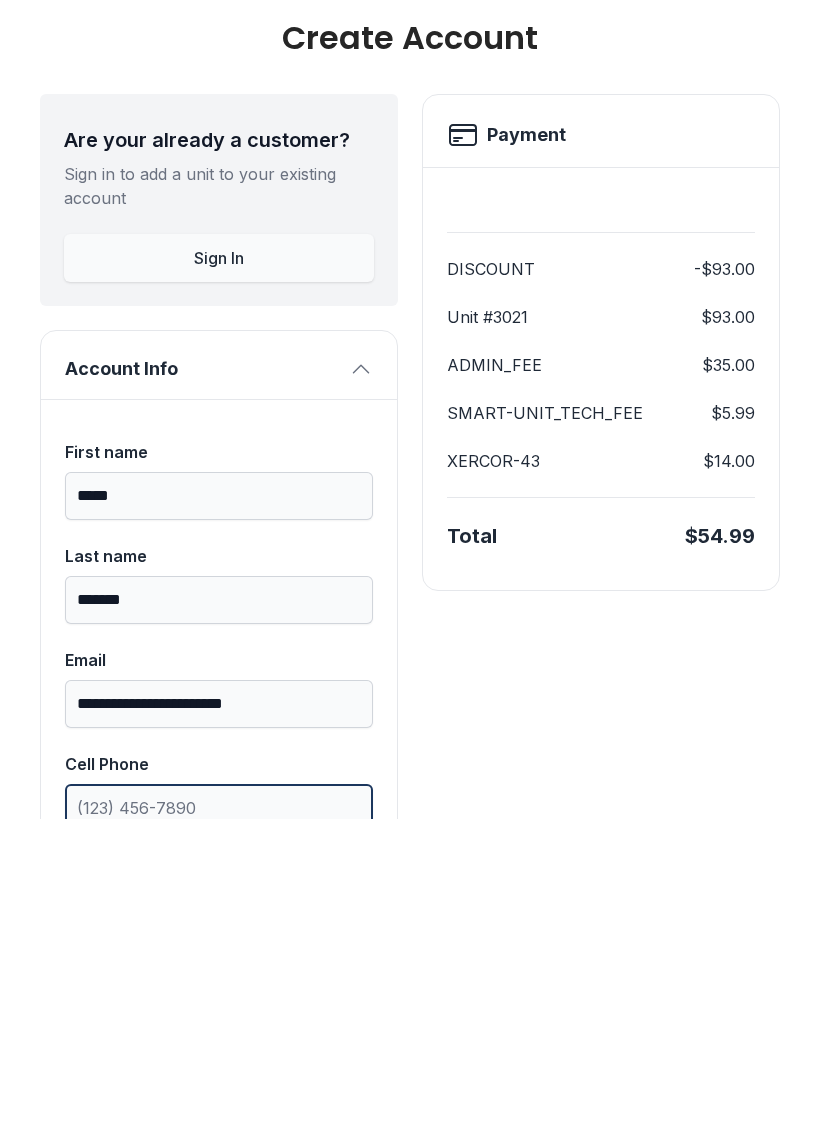 click on "Cell Phone" at bounding box center [219, 1120] 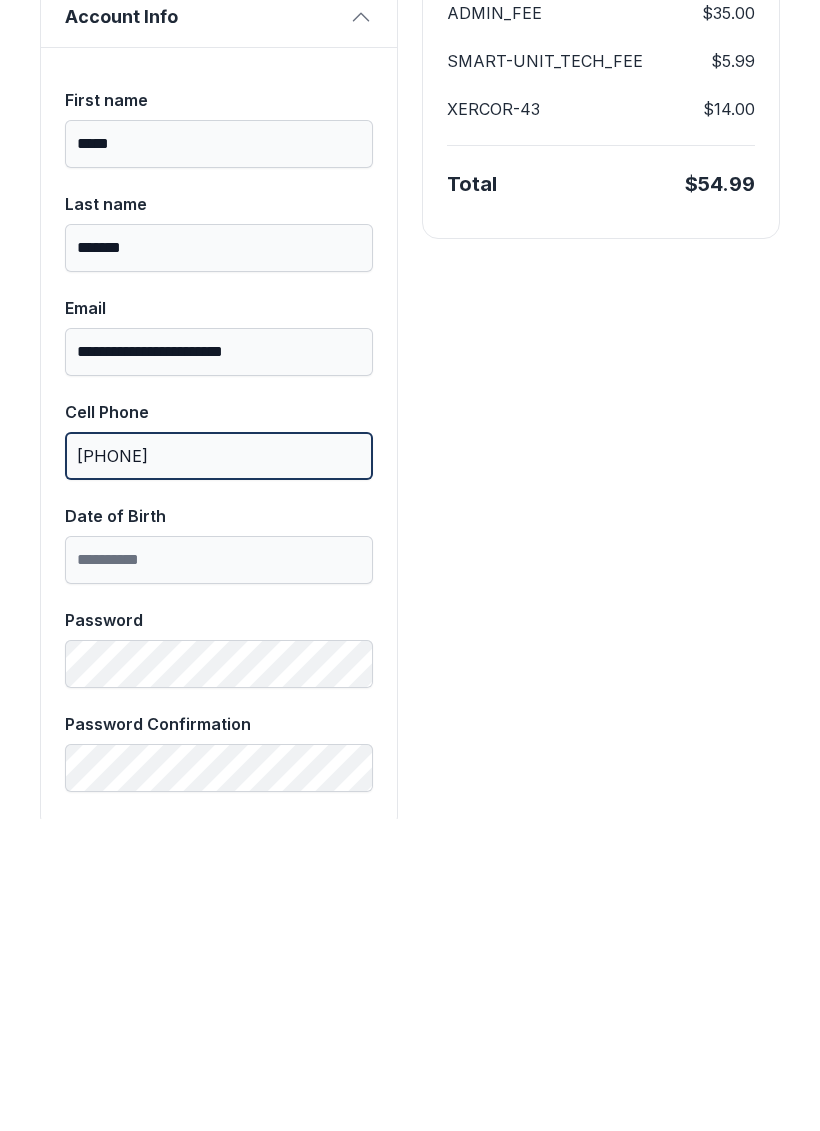 scroll, scrollTop: 361, scrollLeft: 0, axis: vertical 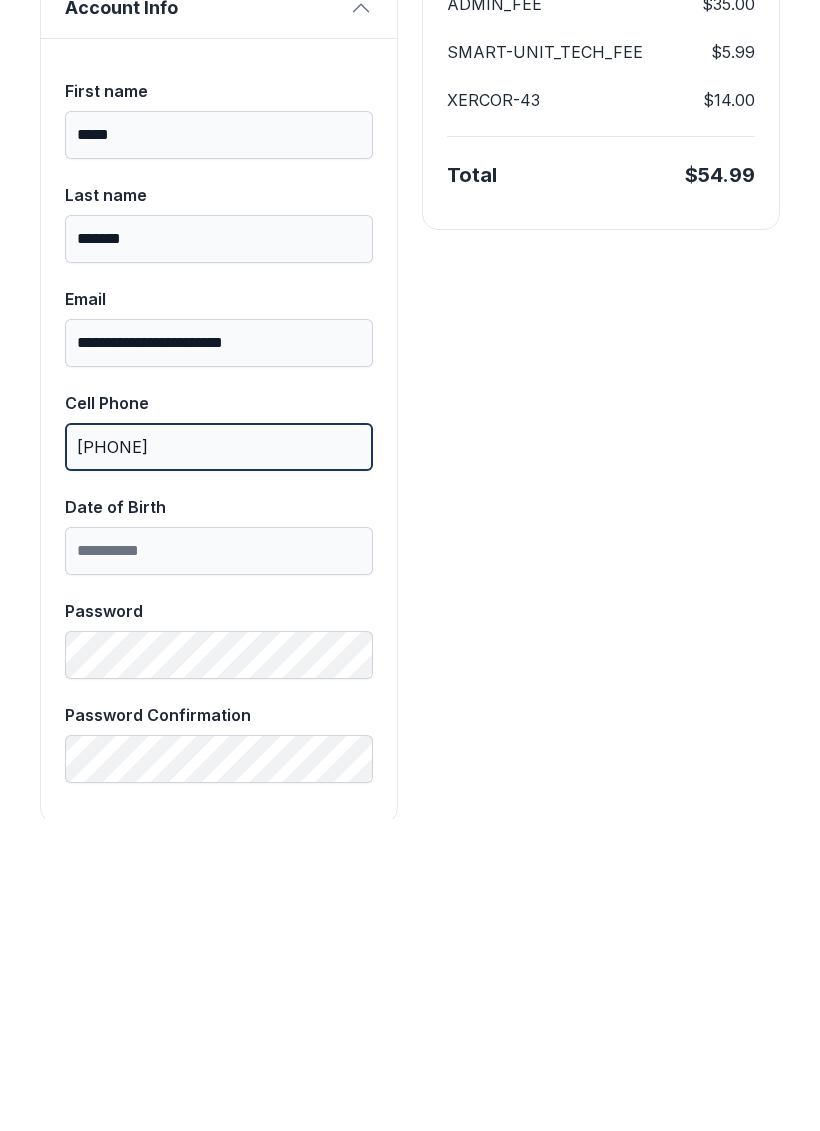 type on "[PHONE]" 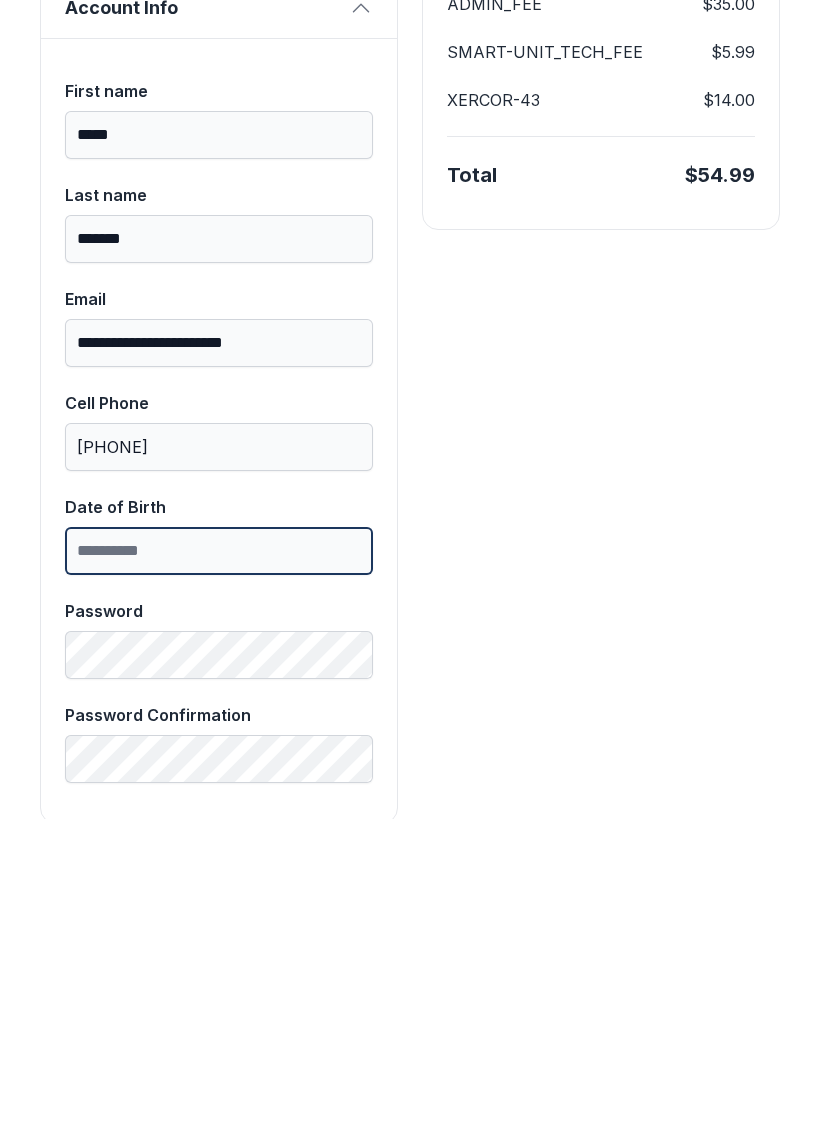 click on "Date of Birth" at bounding box center (219, 863) 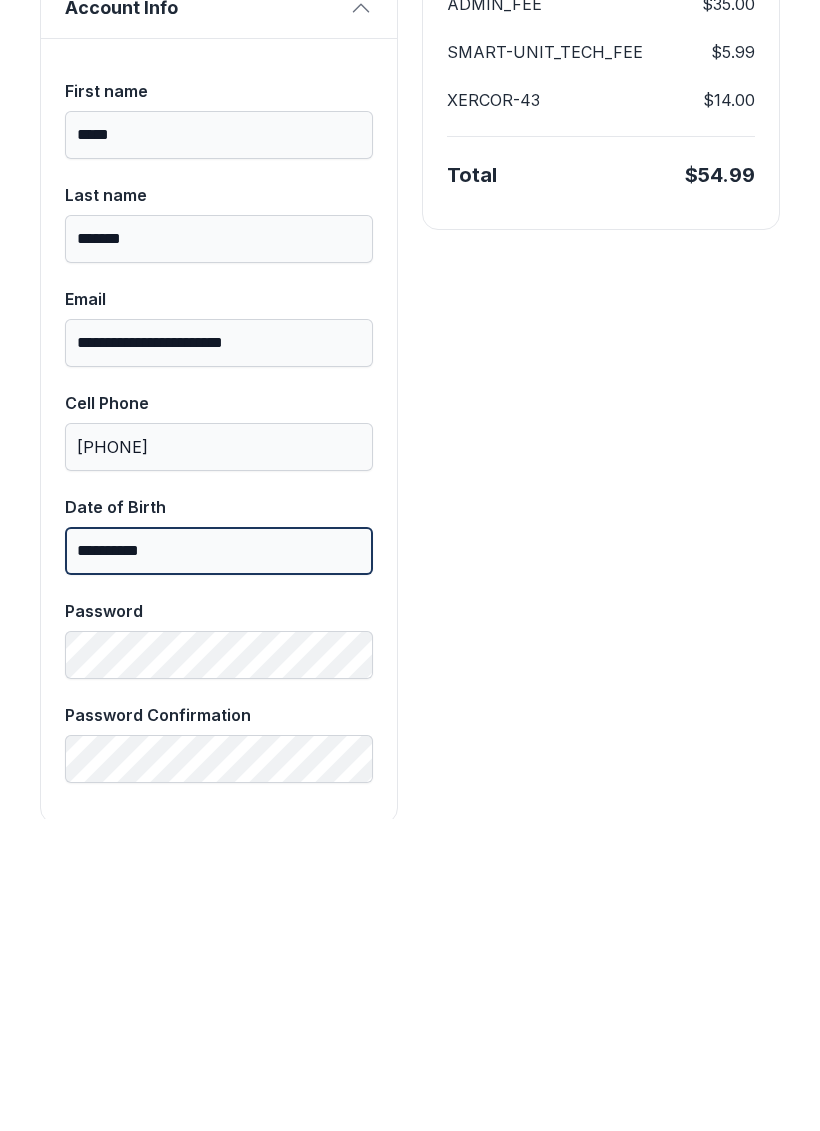 type on "**********" 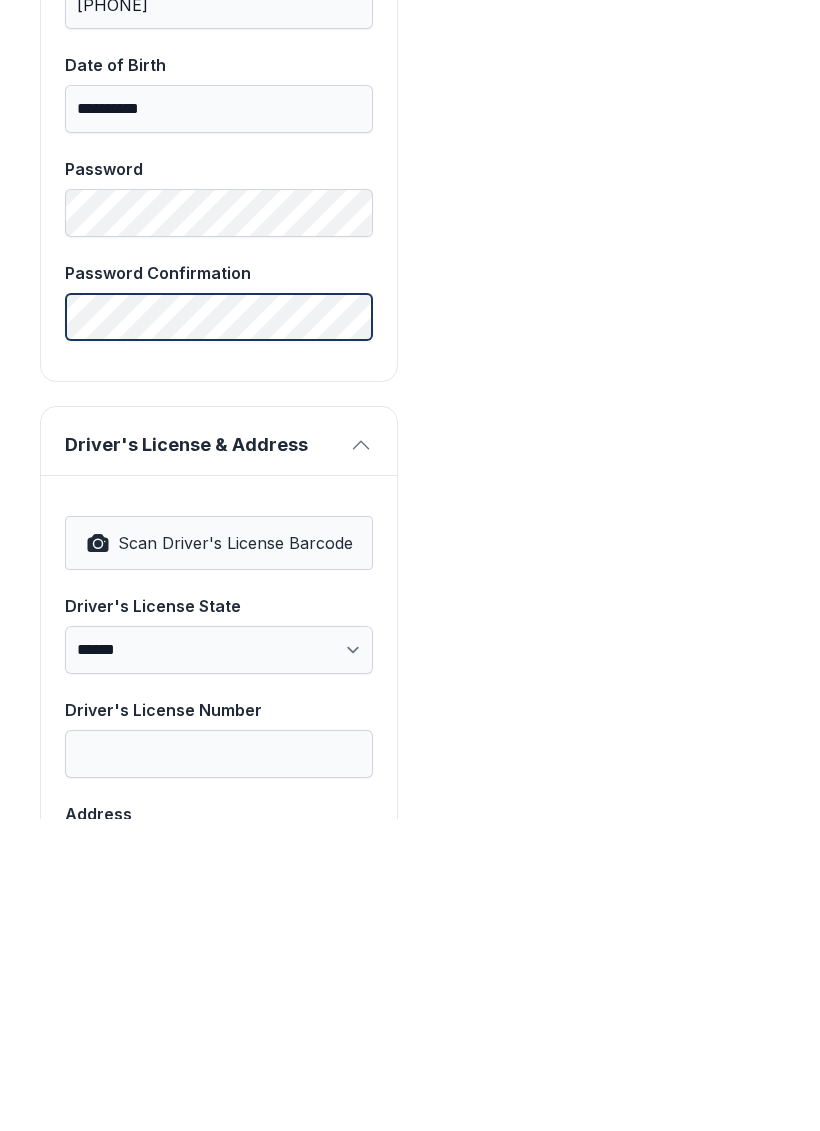 scroll, scrollTop: 805, scrollLeft: 0, axis: vertical 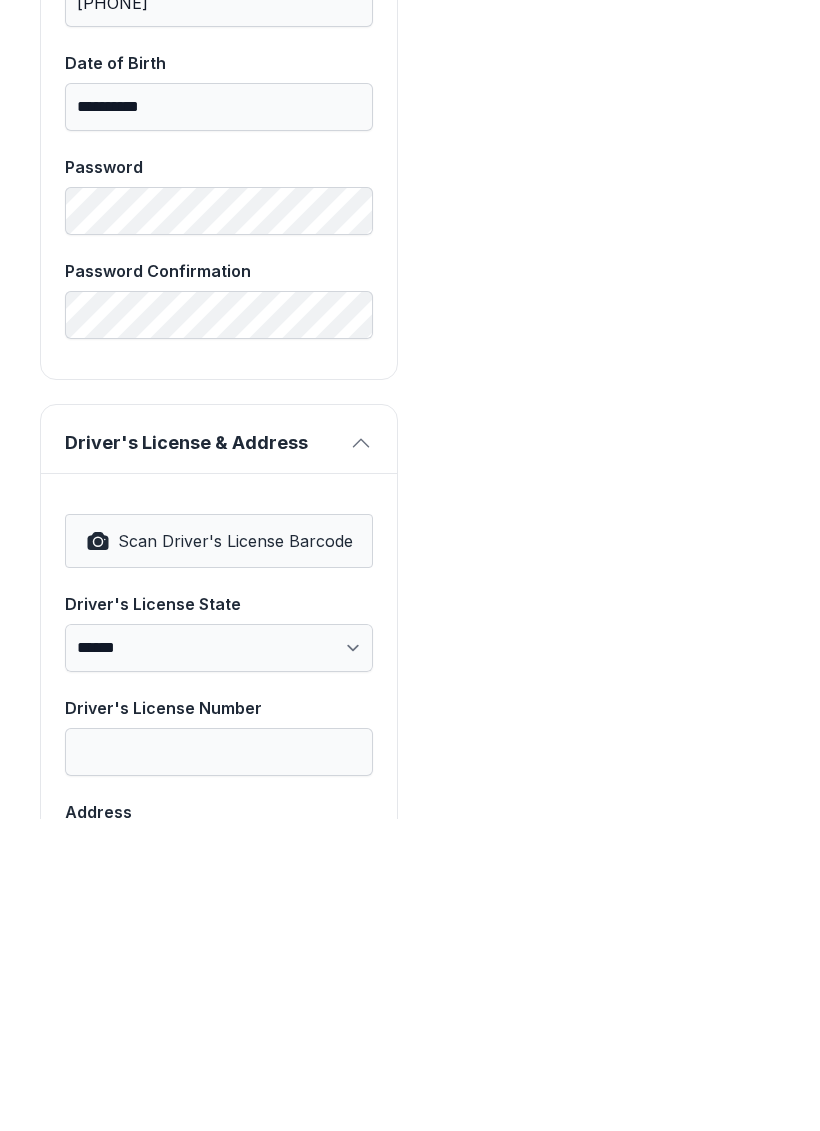 click on "Scan Driver's License Barcode" at bounding box center (235, 853) 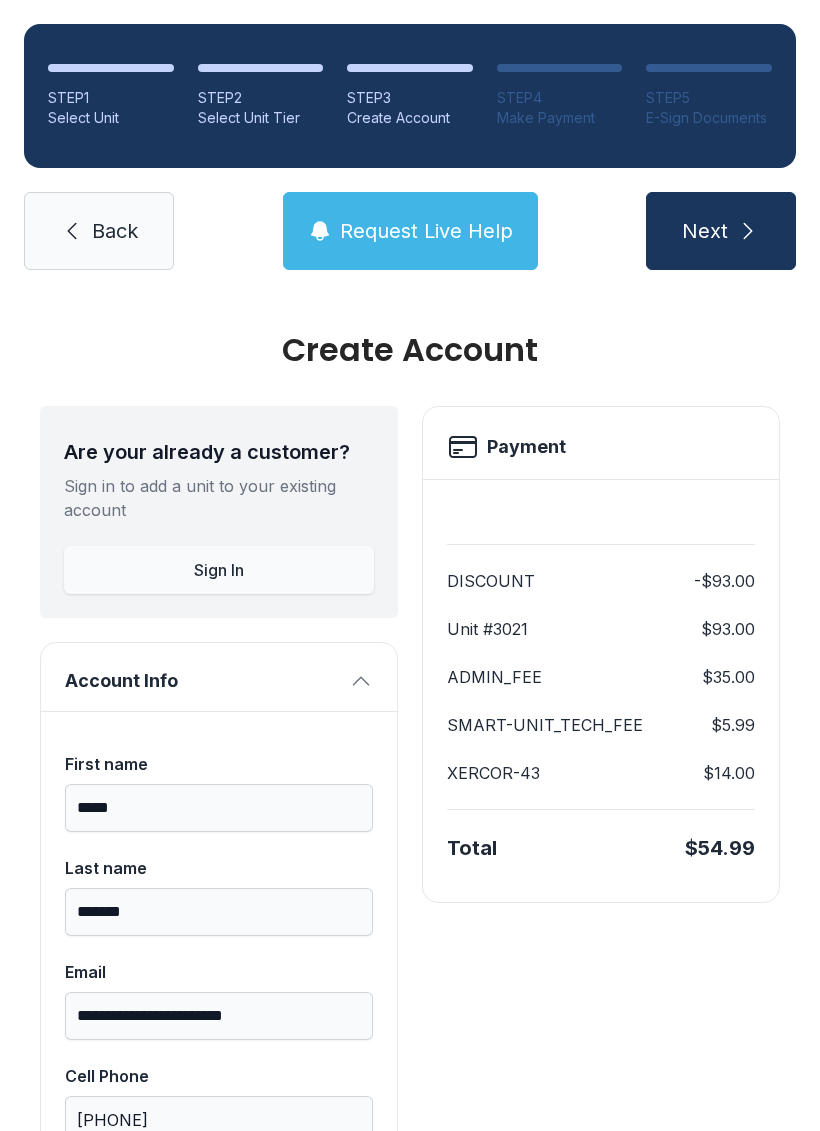scroll, scrollTop: 0, scrollLeft: 0, axis: both 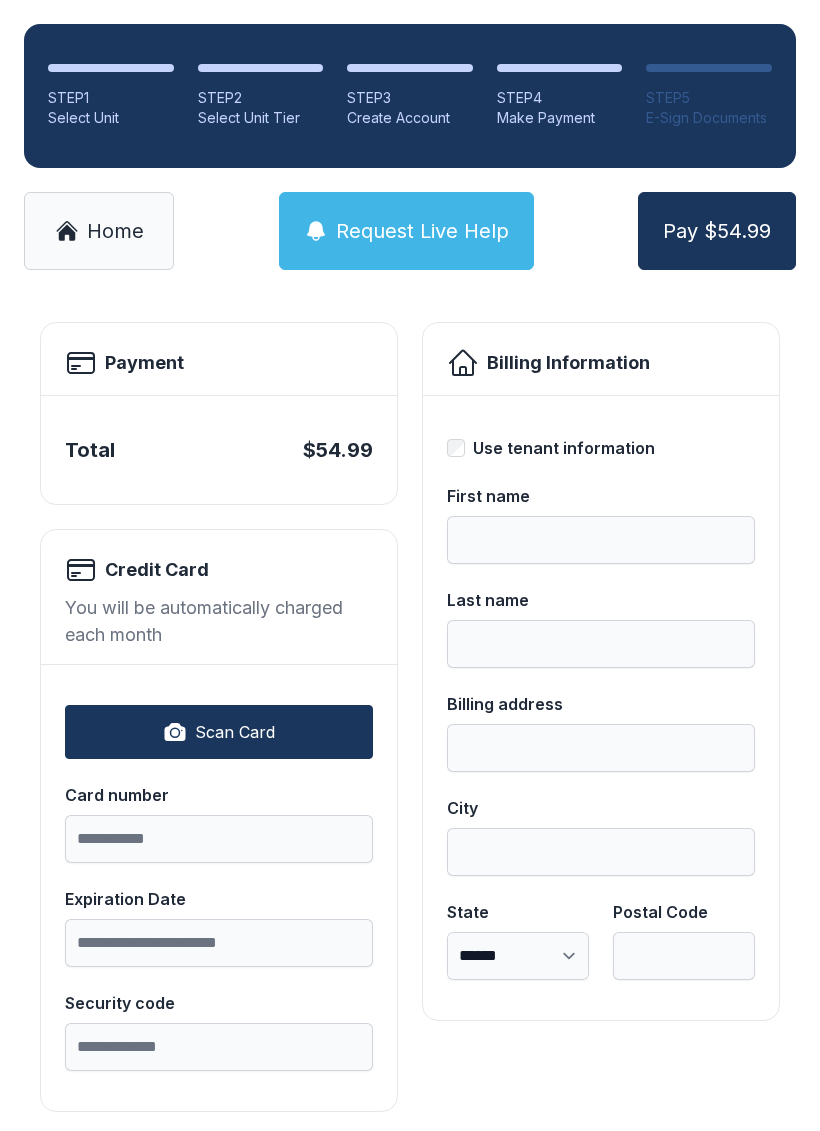 click on "Scan Card" at bounding box center (235, 732) 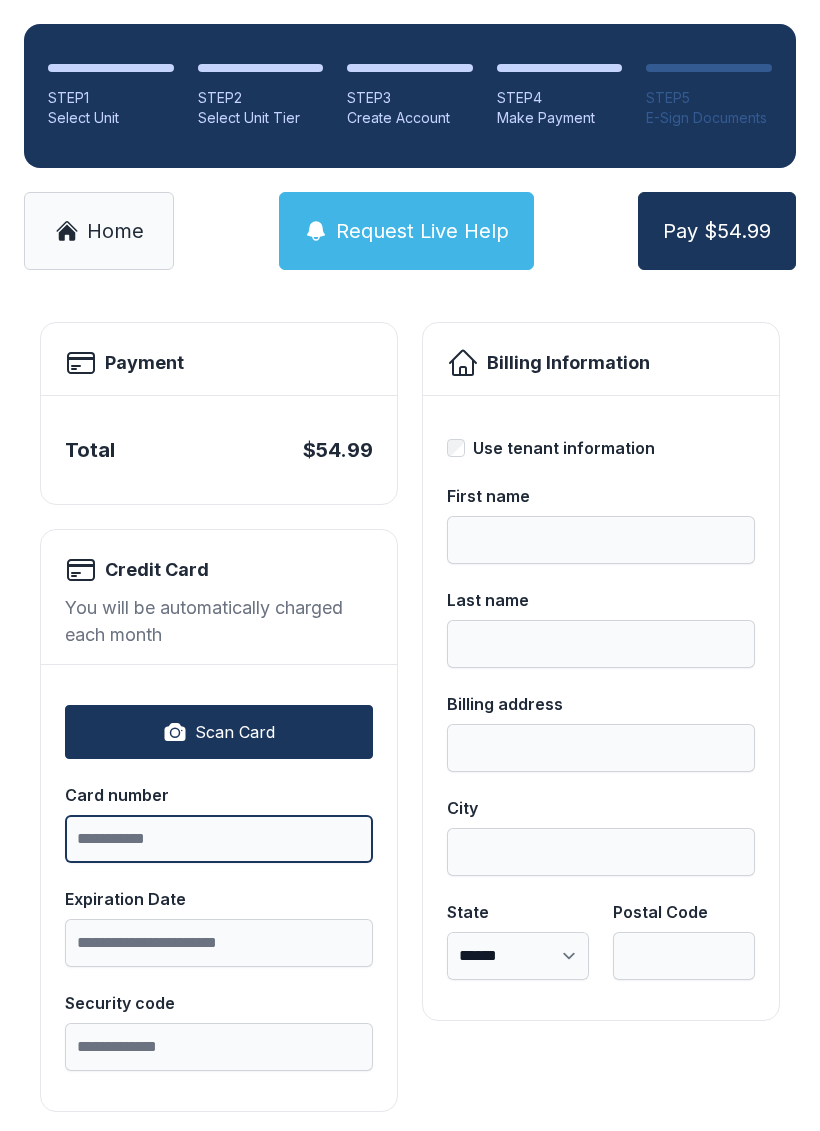 click on "Card number" at bounding box center (219, 839) 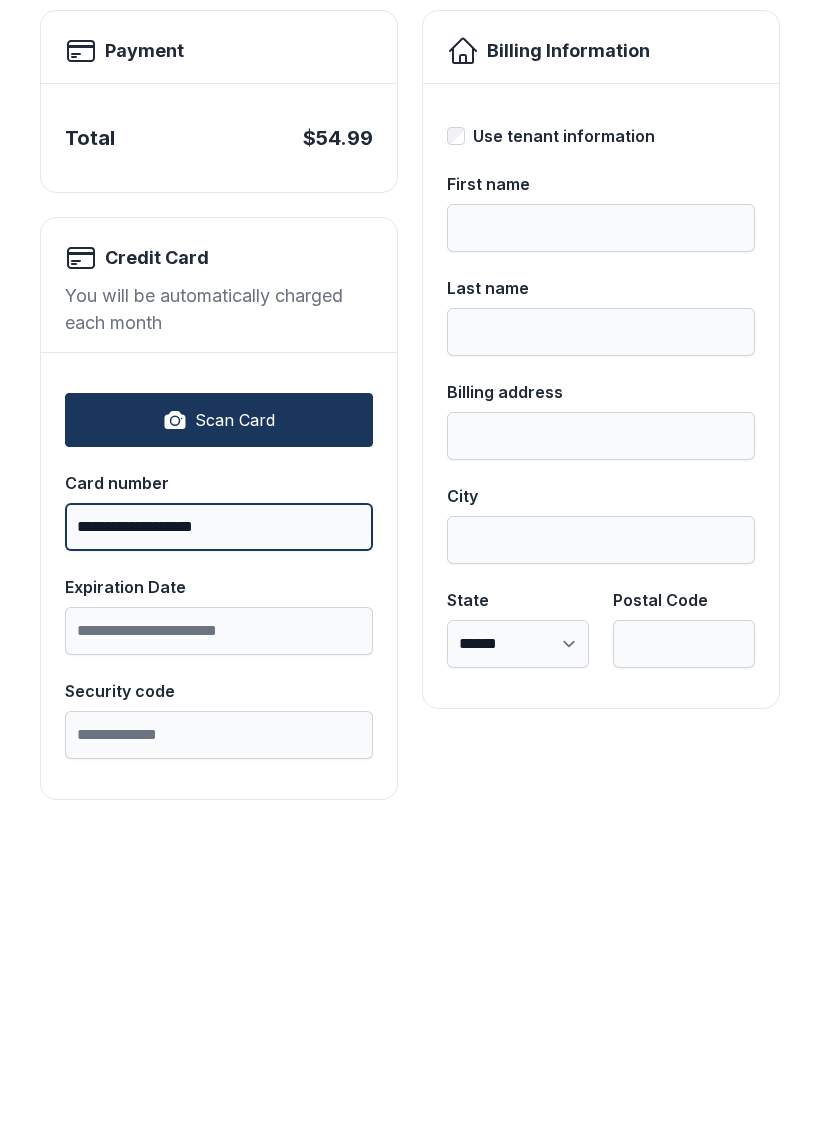 type on "**********" 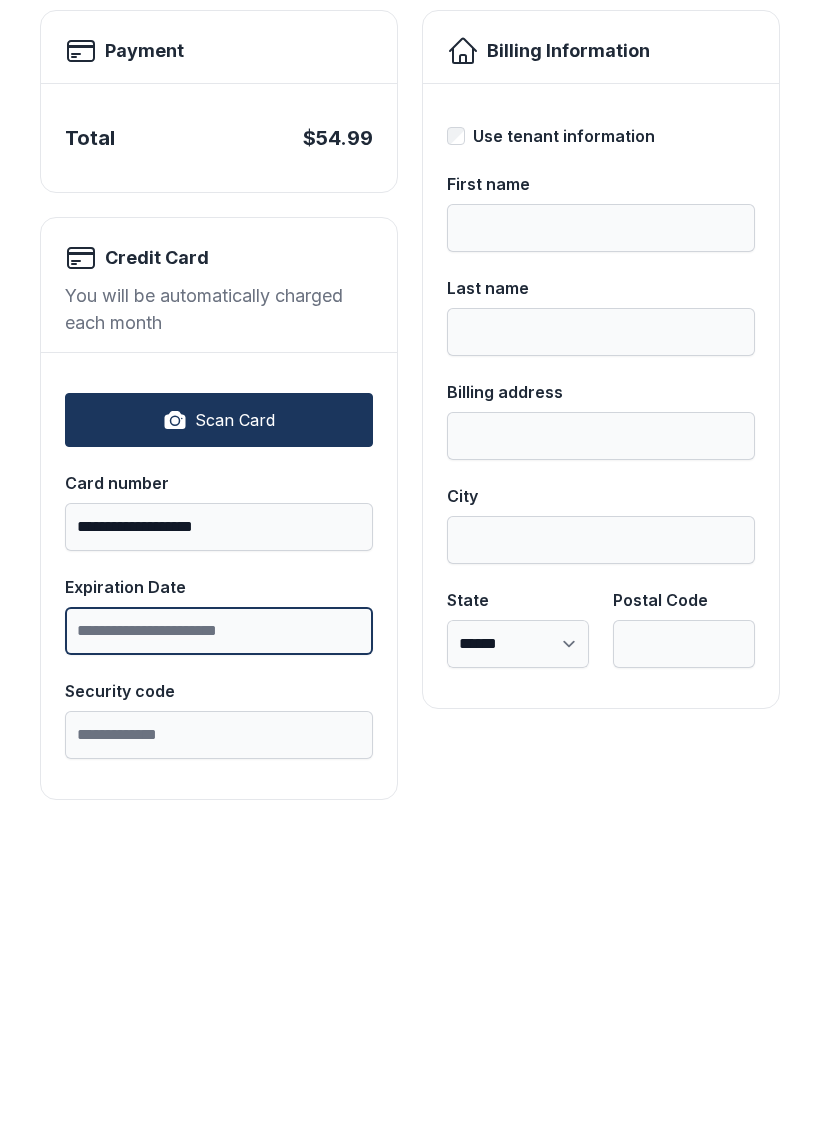 click on "Expiration Date" at bounding box center (219, 943) 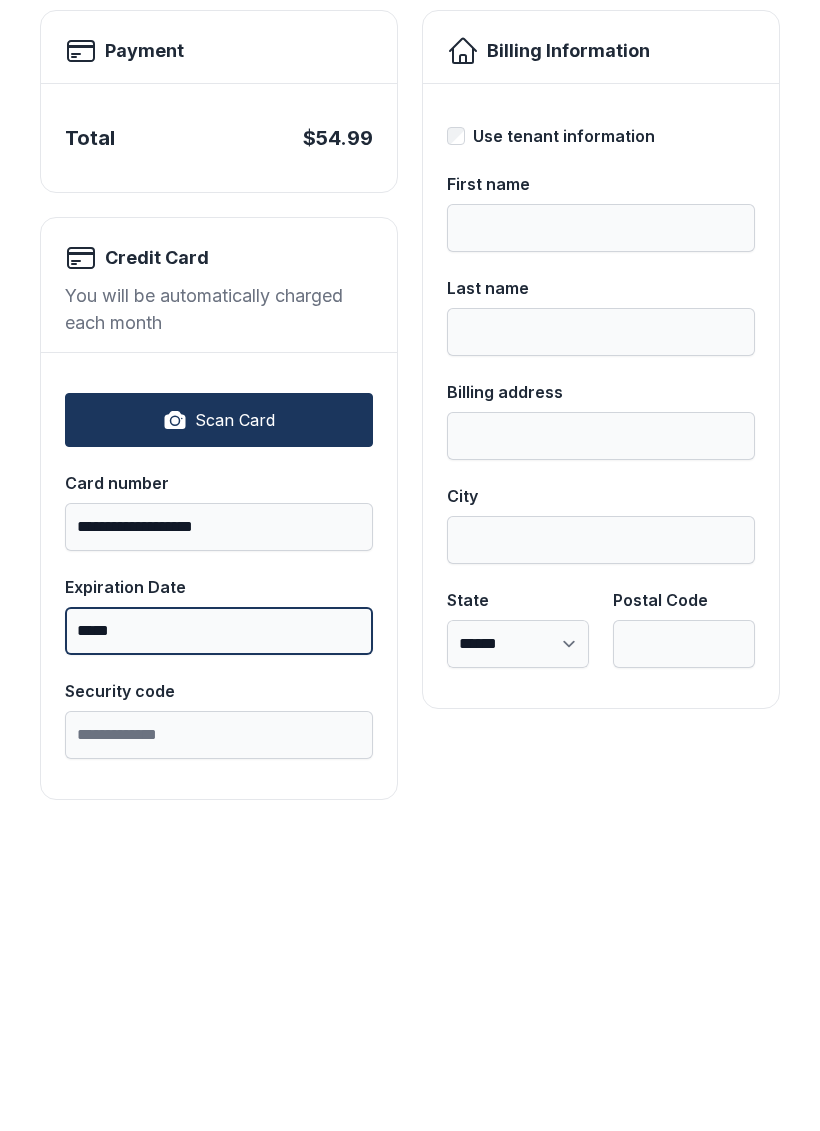 type on "*****" 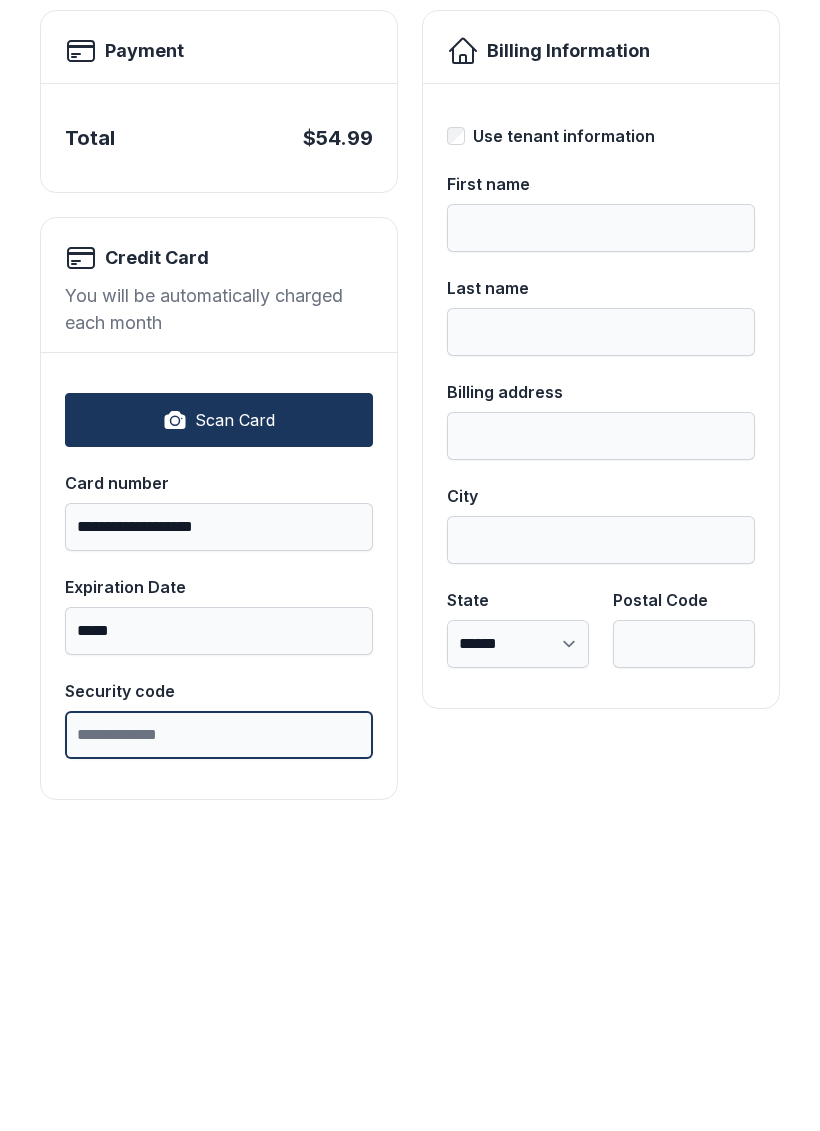 click on "Security code" at bounding box center (219, 1047) 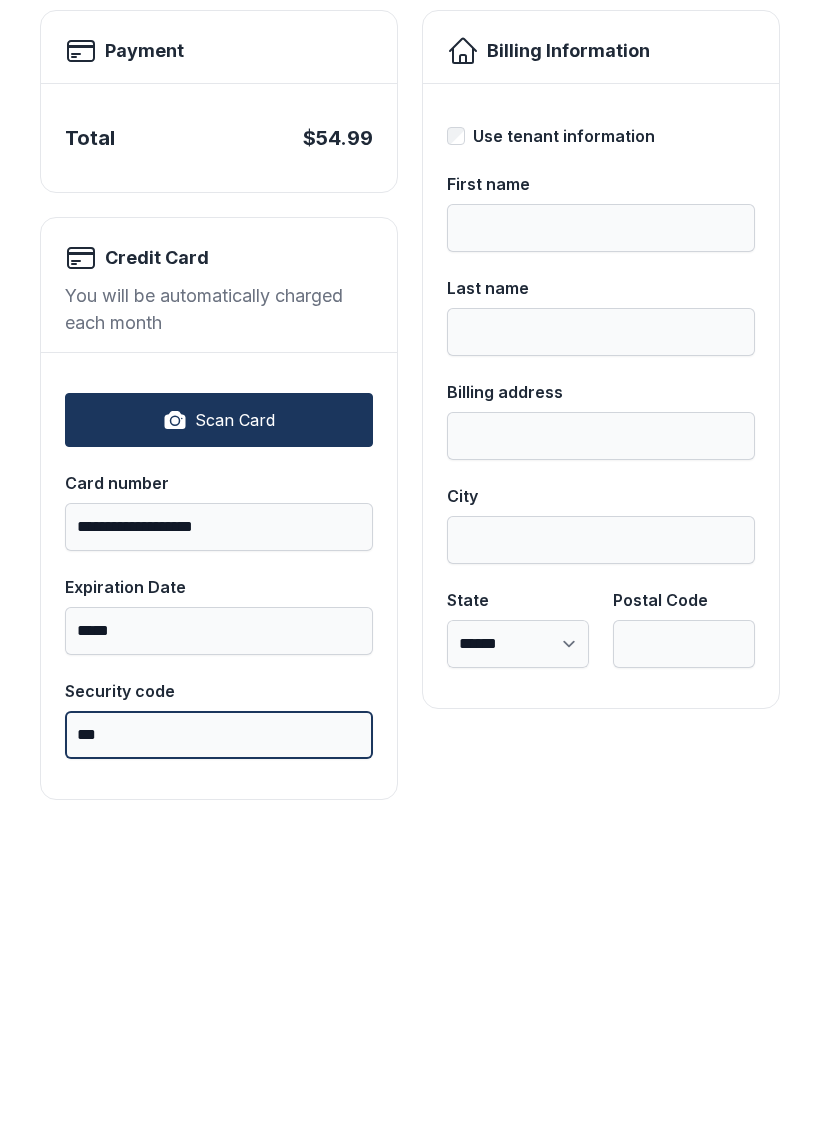 type on "***" 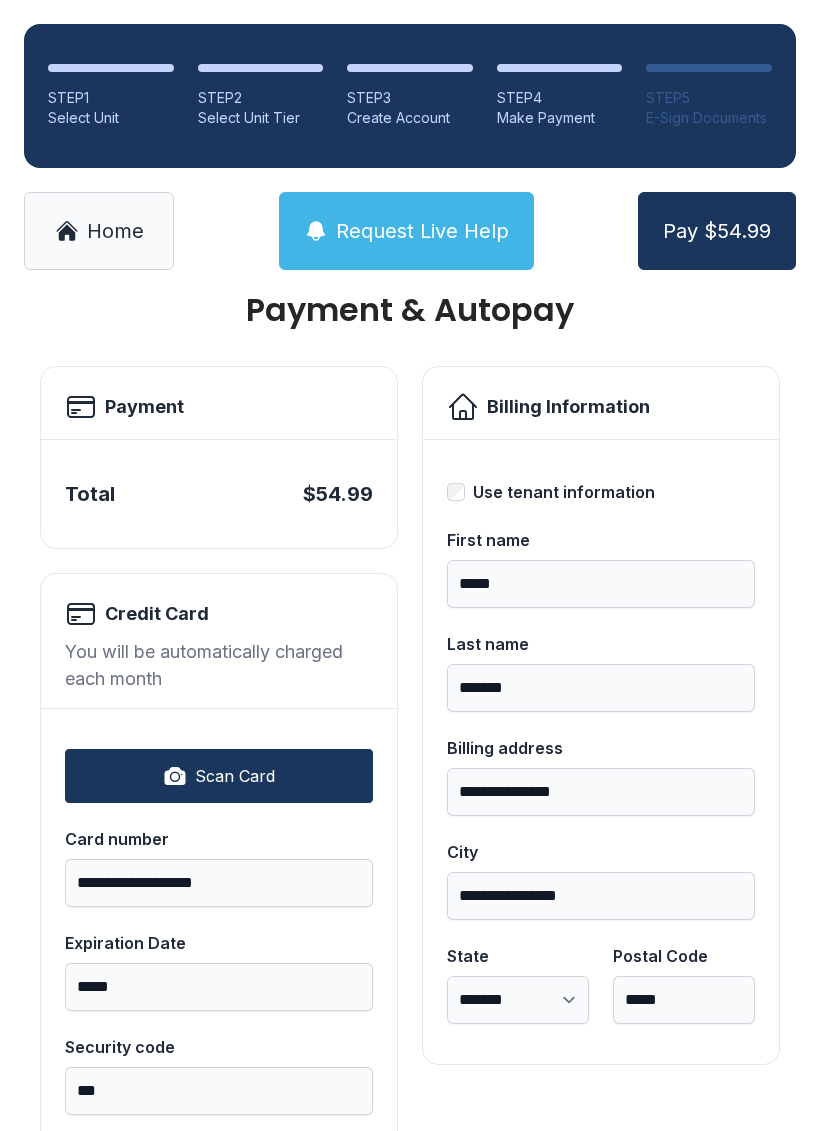 scroll, scrollTop: 39, scrollLeft: 0, axis: vertical 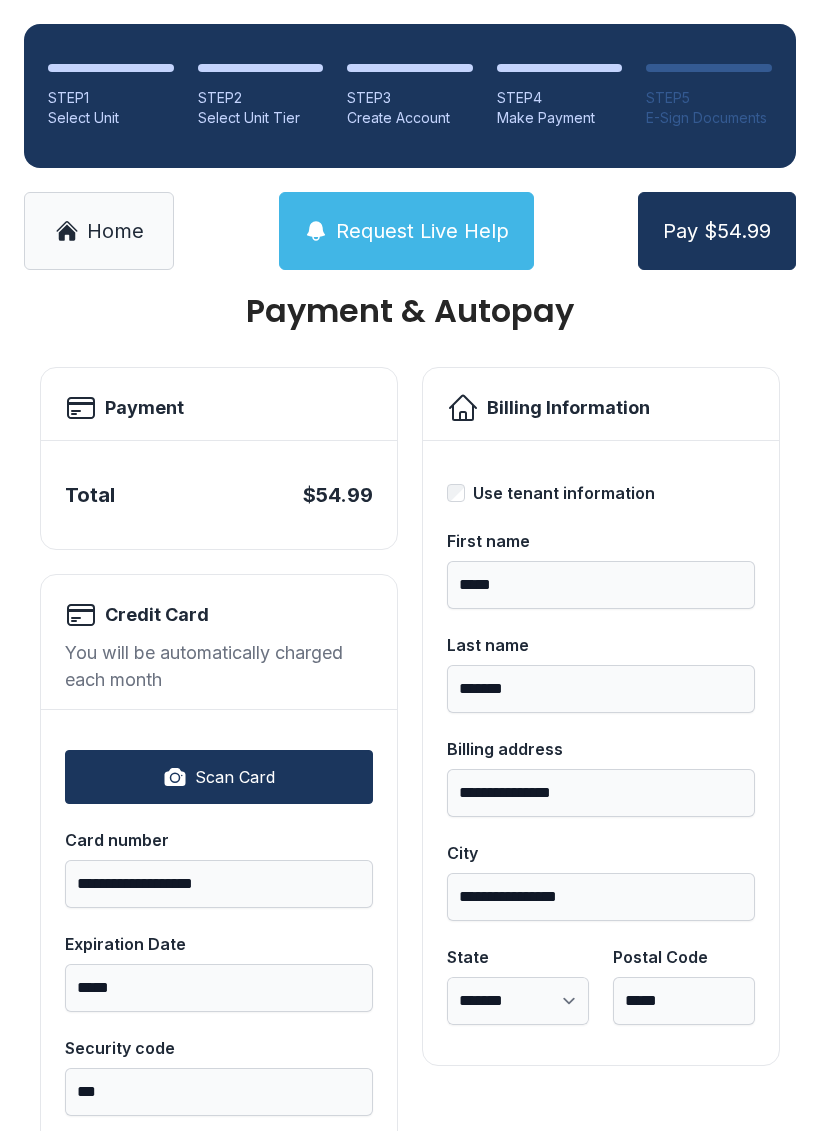 click on "Pay $54.99" at bounding box center (717, 231) 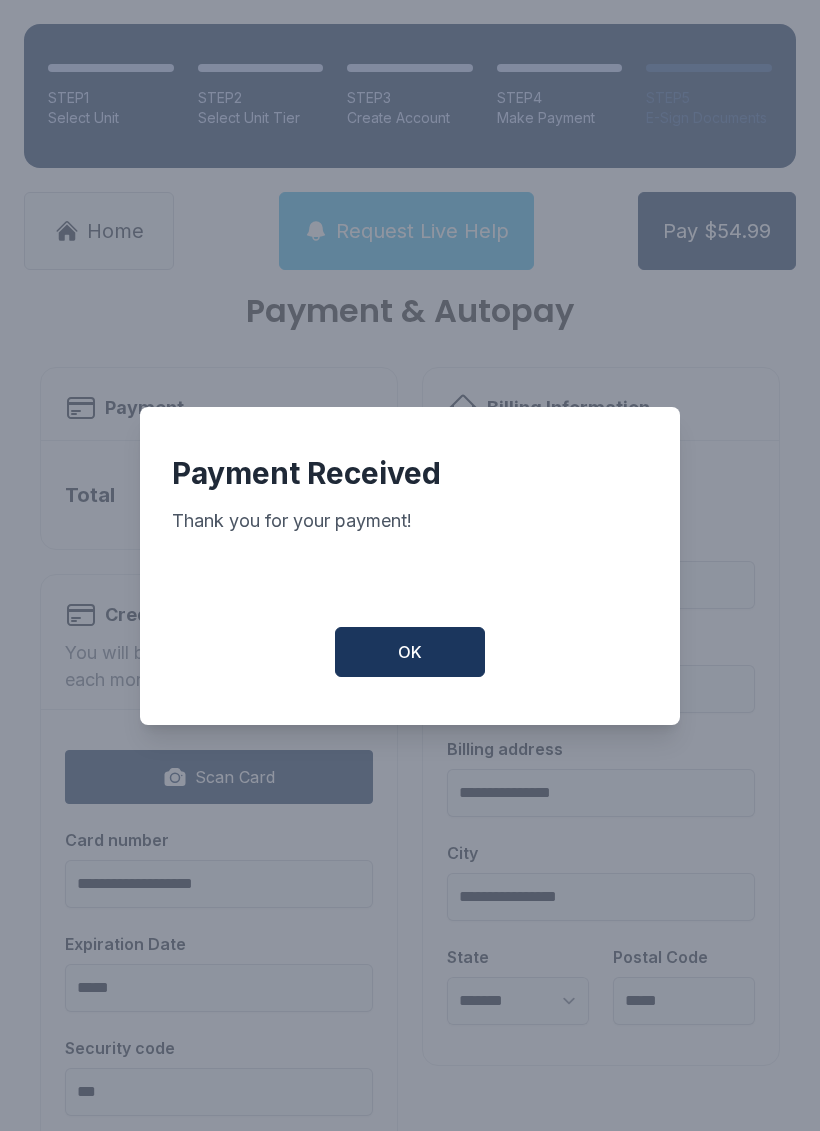 click on "OK" at bounding box center [410, 652] 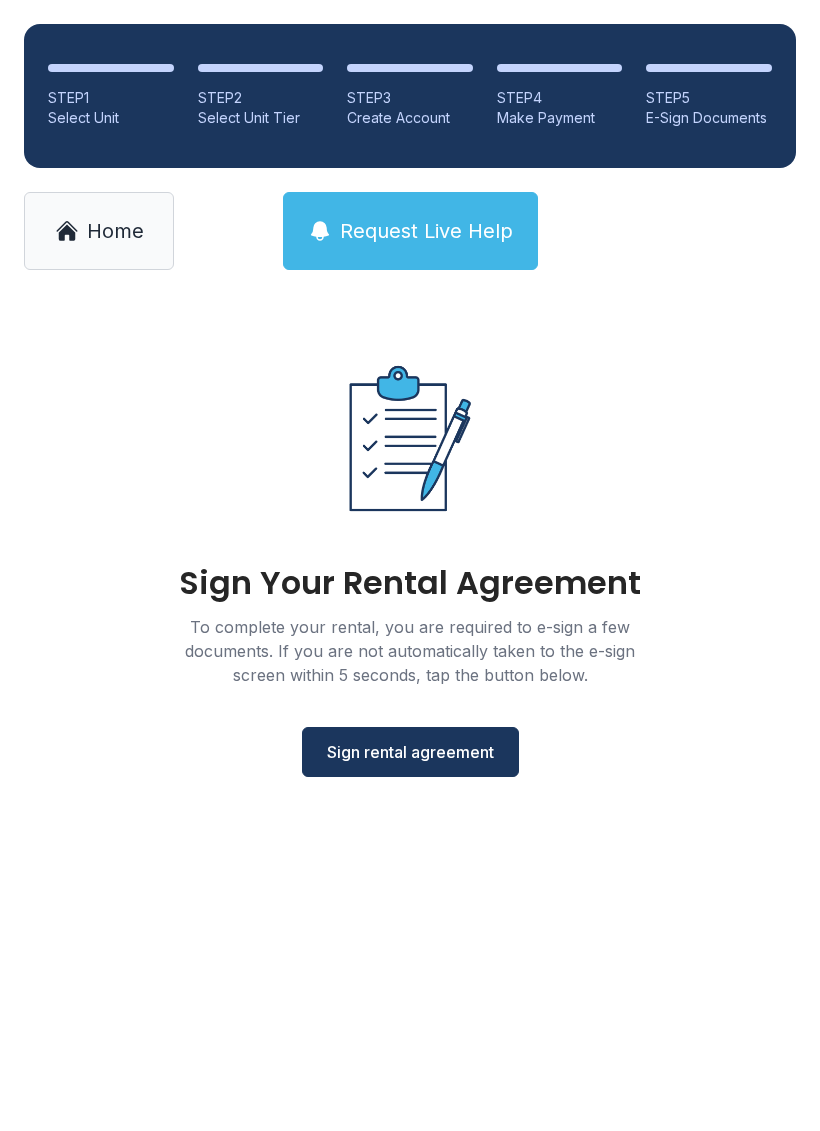 scroll, scrollTop: 0, scrollLeft: 0, axis: both 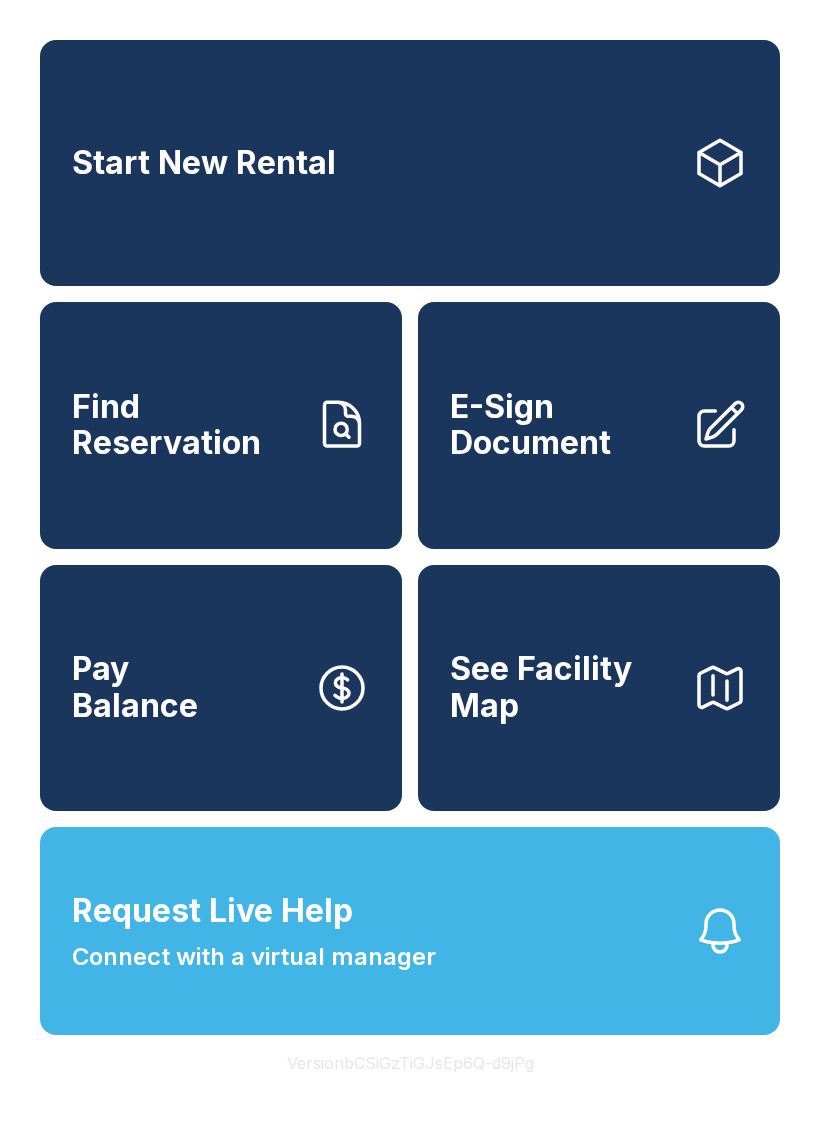 click on "See Facility Map" at bounding box center [563, 687] 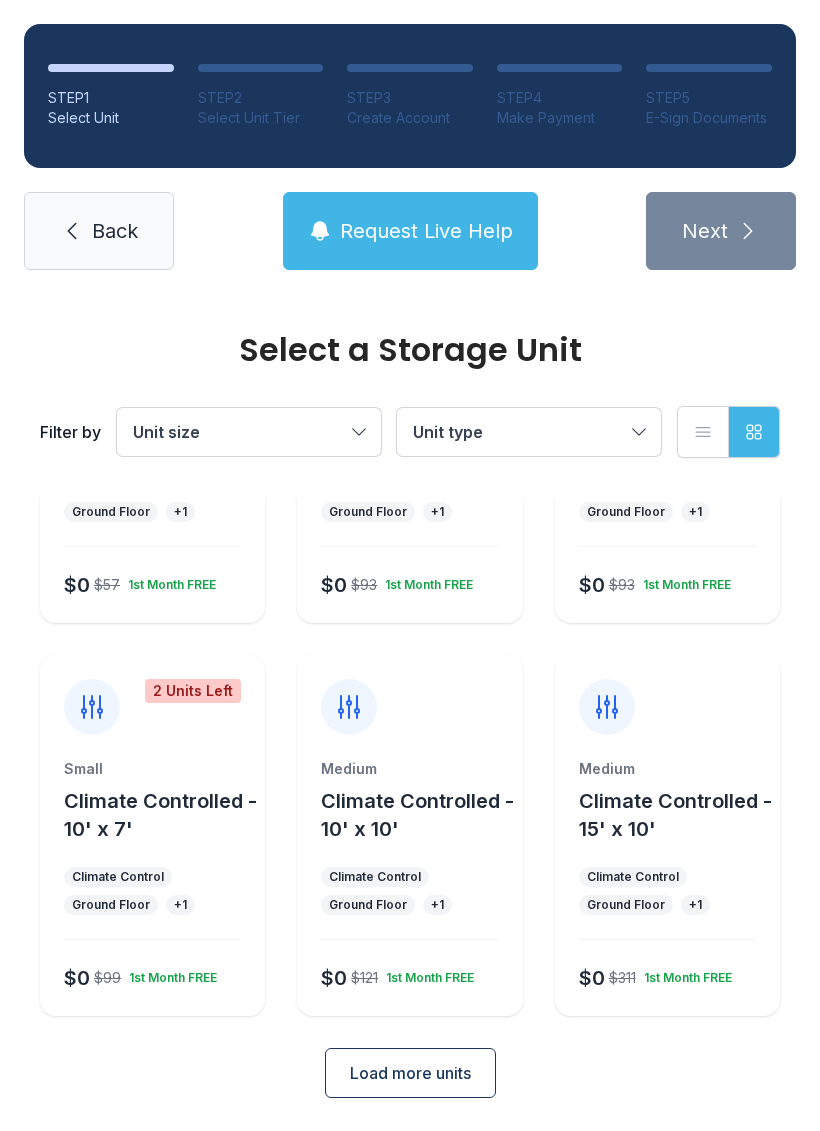 scroll, scrollTop: 238, scrollLeft: 0, axis: vertical 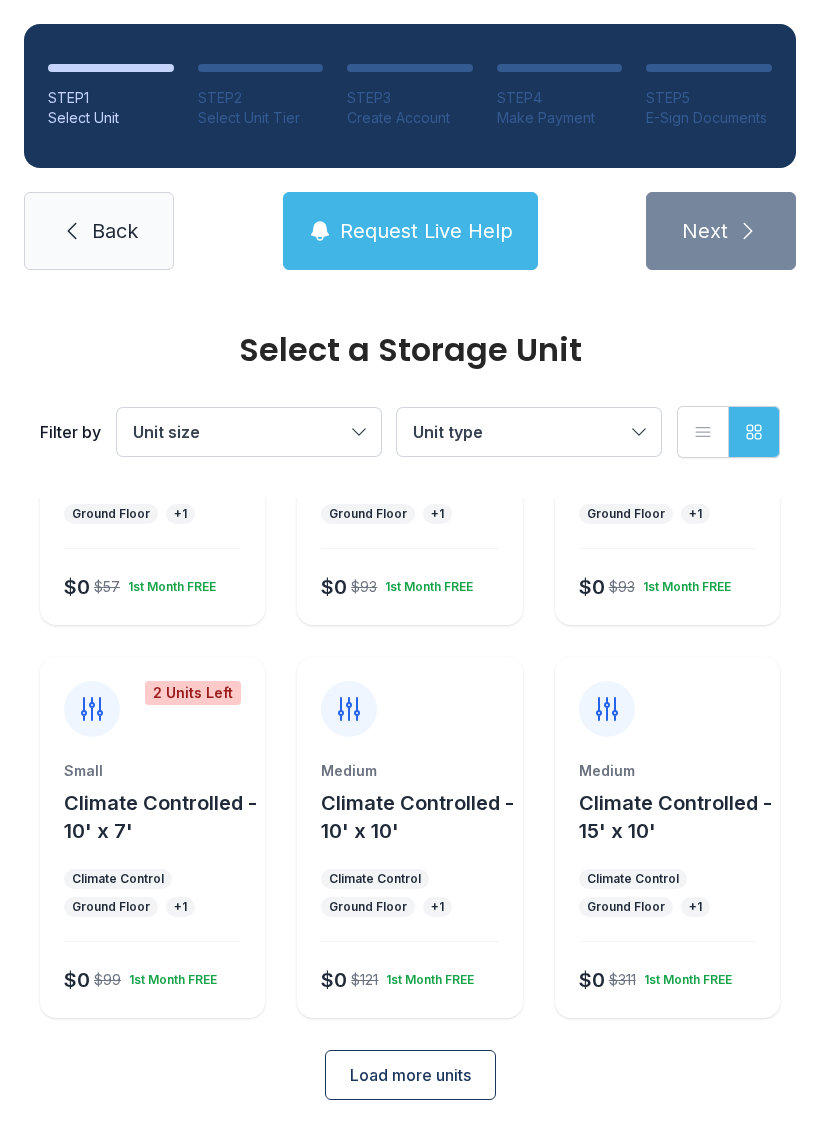 click on "Medium Climate Controlled - 10' x 10' Climate Control Ground Floor + 1 $0 $121 1st Month FREE" at bounding box center [152, 496] 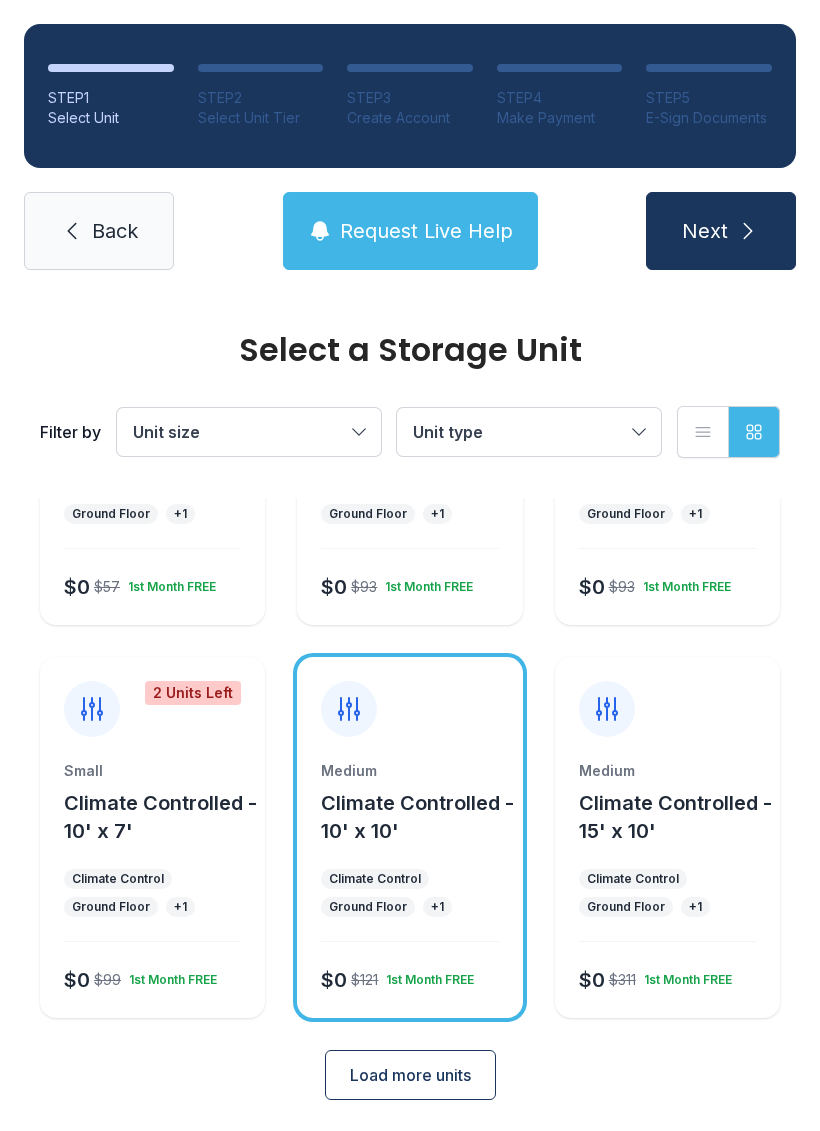 click on "Medium Climate Controlled - 10' x 10' Climate Control Ground Floor + 1 $0 $121 1st Month FREE" at bounding box center (409, 889) 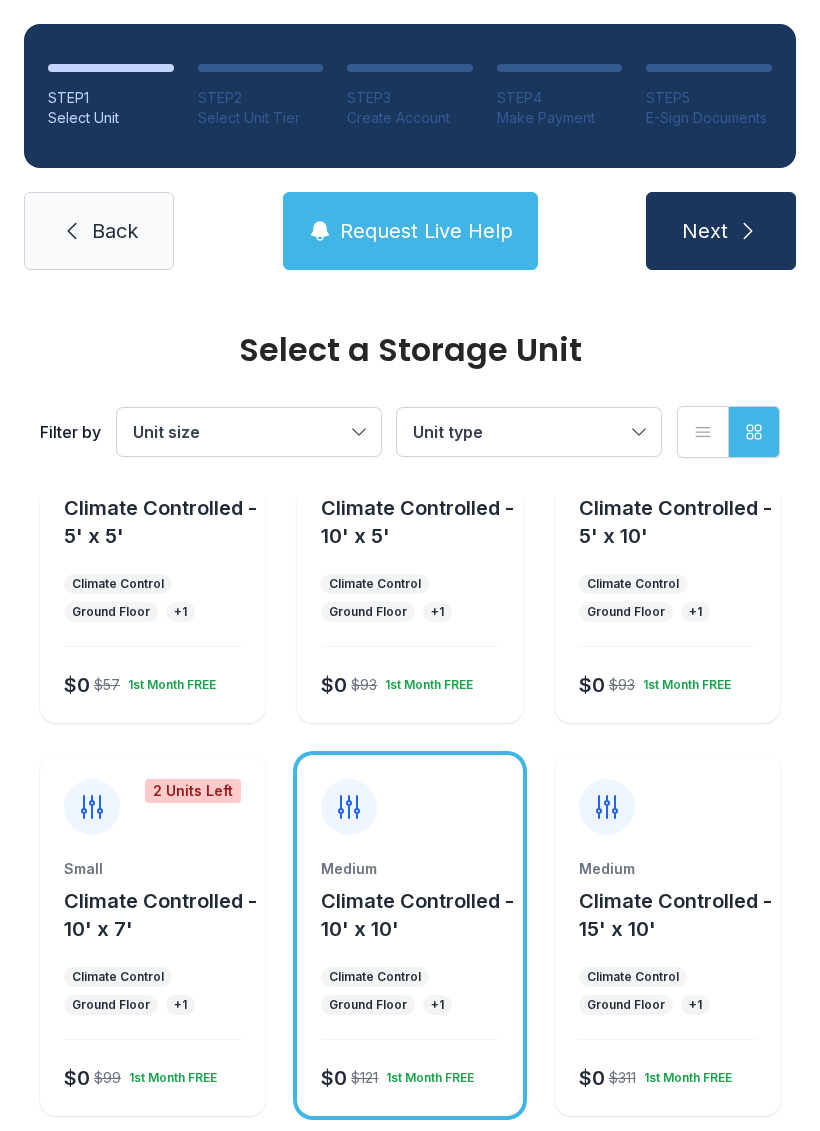 scroll, scrollTop: 99, scrollLeft: 0, axis: vertical 